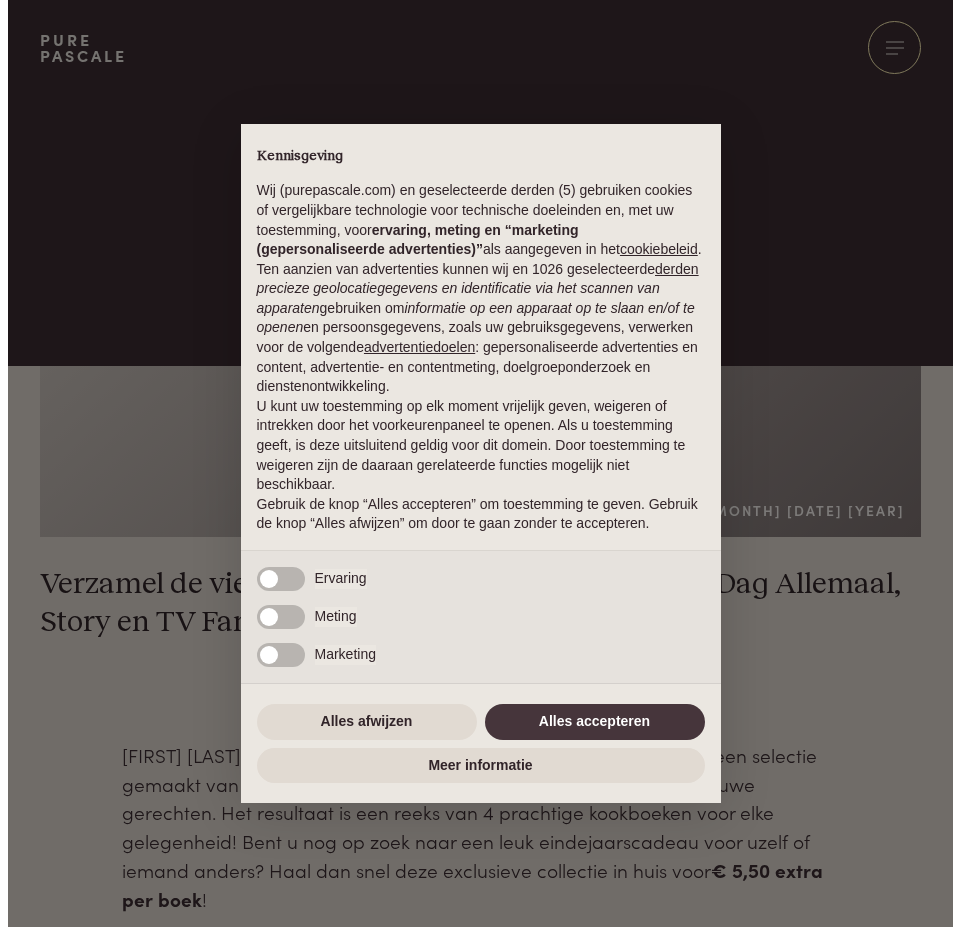 scroll, scrollTop: 0, scrollLeft: 0, axis: both 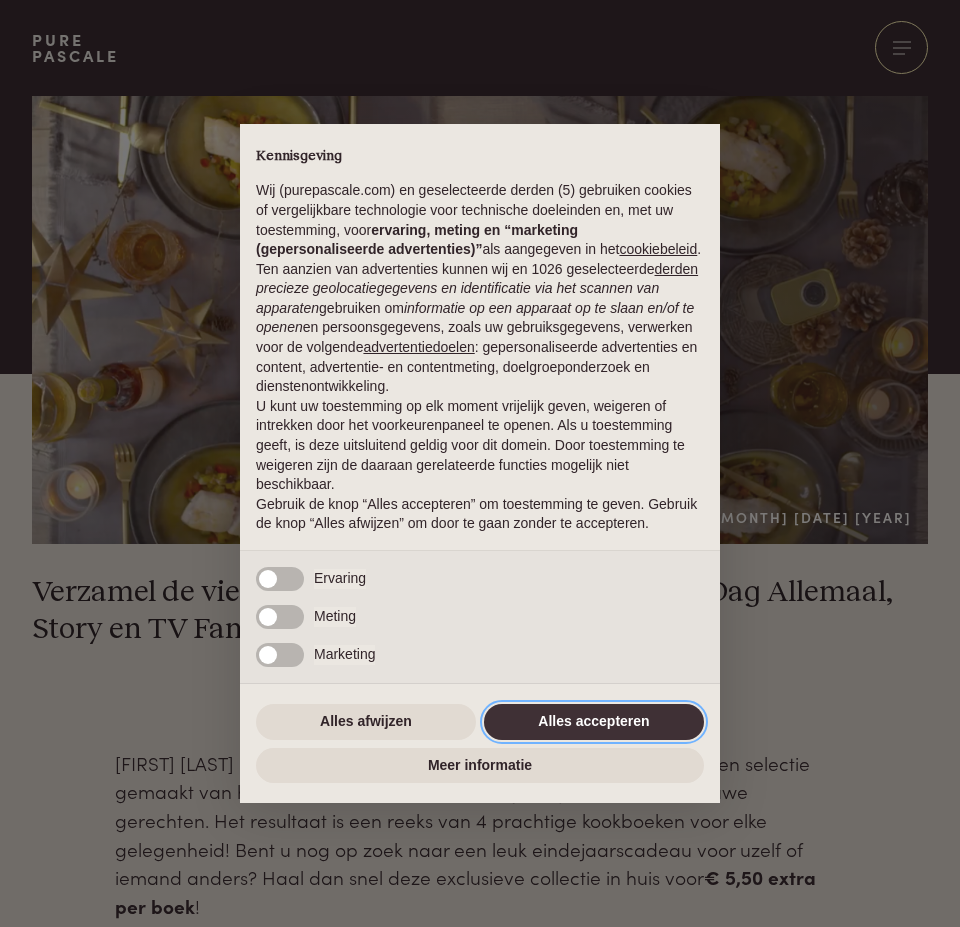 click on "Alles accepteren" at bounding box center [594, 722] 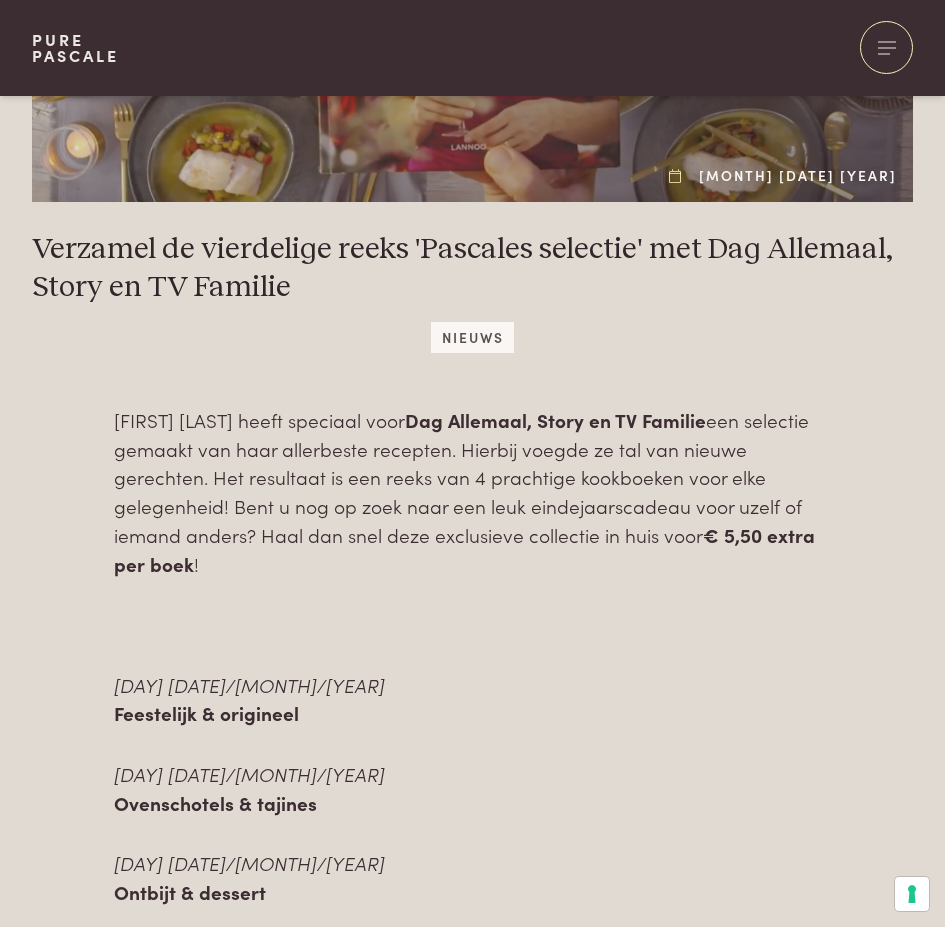 scroll, scrollTop: 400, scrollLeft: 0, axis: vertical 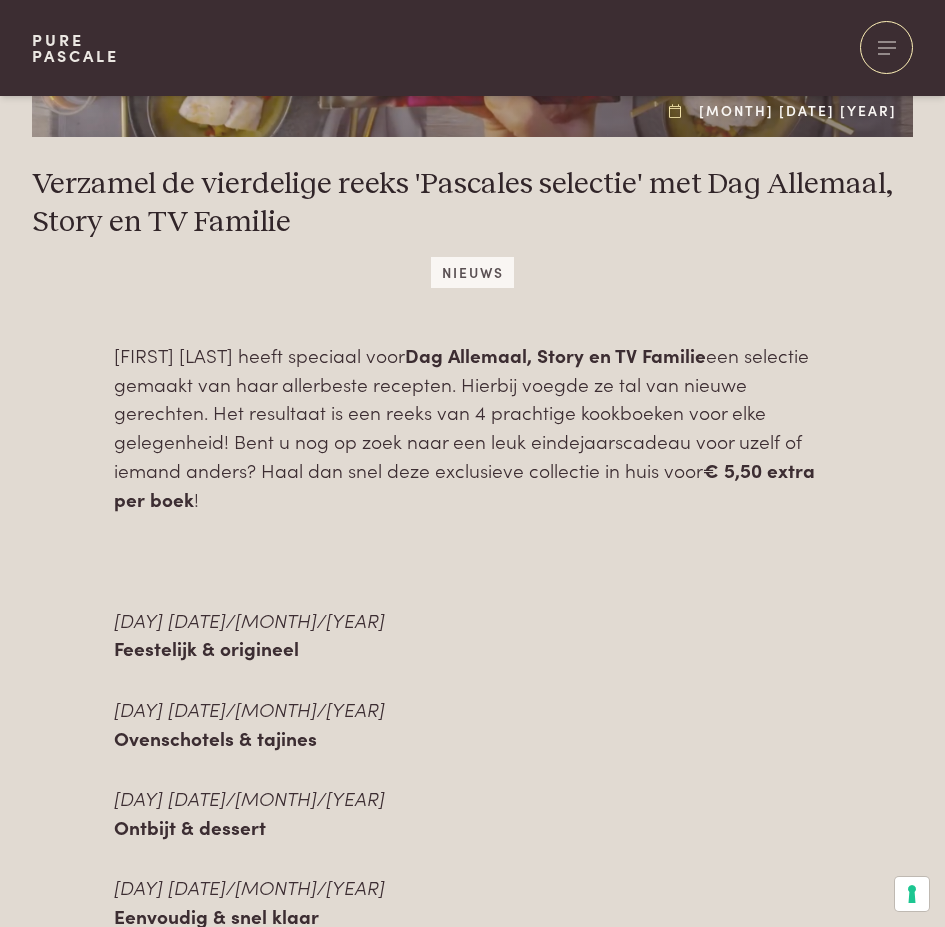 click on "Pascale Naessens heeft speciaal voor  Dag Allemaal, Story en TV Familie  een selectie gemaakt van haar allerbeste recepten. Hierbij voegde ze tal van nieuwe gerechten. Het resultaat is een reeks van 4 prachtige kookboeken voor elke gelegenheid! Bent u nog op zoek naar een leuk eindejaarscadeau voor uzelf of iemand anders? Haal dan snel deze exclusieve collectie in huis voor maar  € 5,50 extra per boek !" at bounding box center (472, 427) 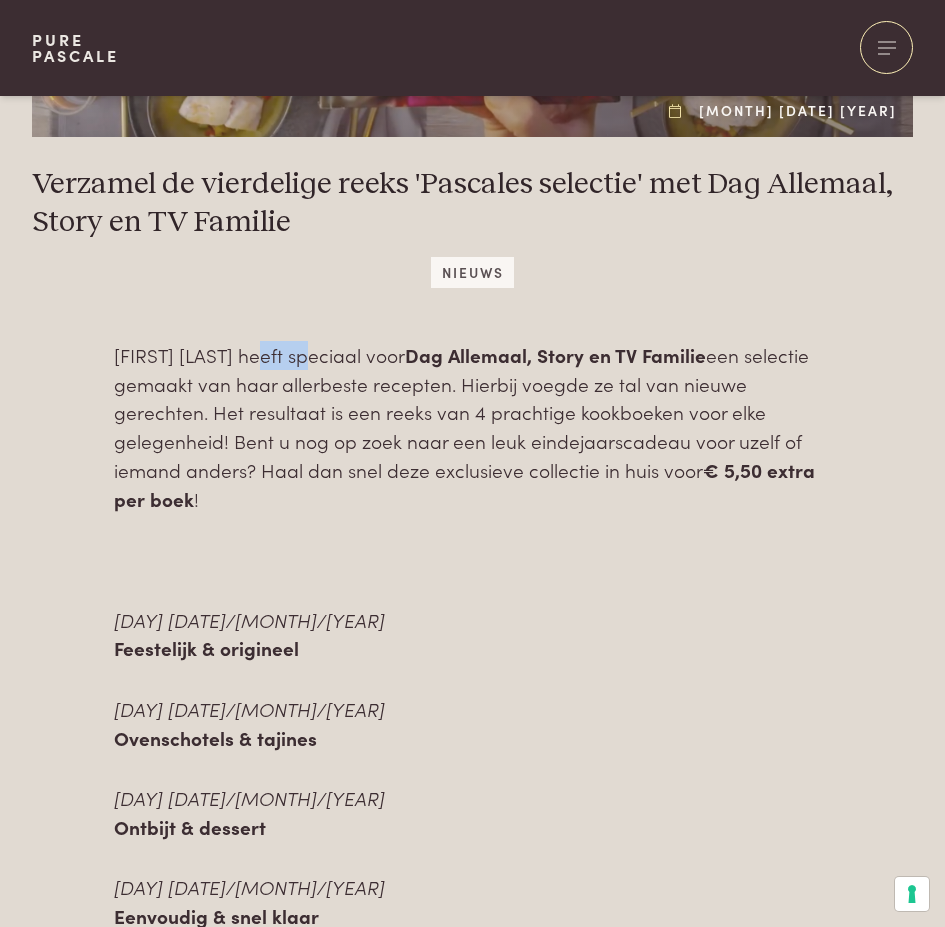 click on "Pascale Naessens heeft speciaal voor  Dag Allemaal, Story en TV Familie  een selectie gemaakt van haar allerbeste recepten. Hierbij voegde ze tal van nieuwe gerechten. Het resultaat is een reeks van 4 prachtige kookboeken voor elke gelegenheid! Bent u nog op zoek naar een leuk eindejaarscadeau voor uzelf of iemand anders? Haal dan snel deze exclusieve collectie in huis voor maar  € 5,50 extra per boek !" at bounding box center [472, 427] 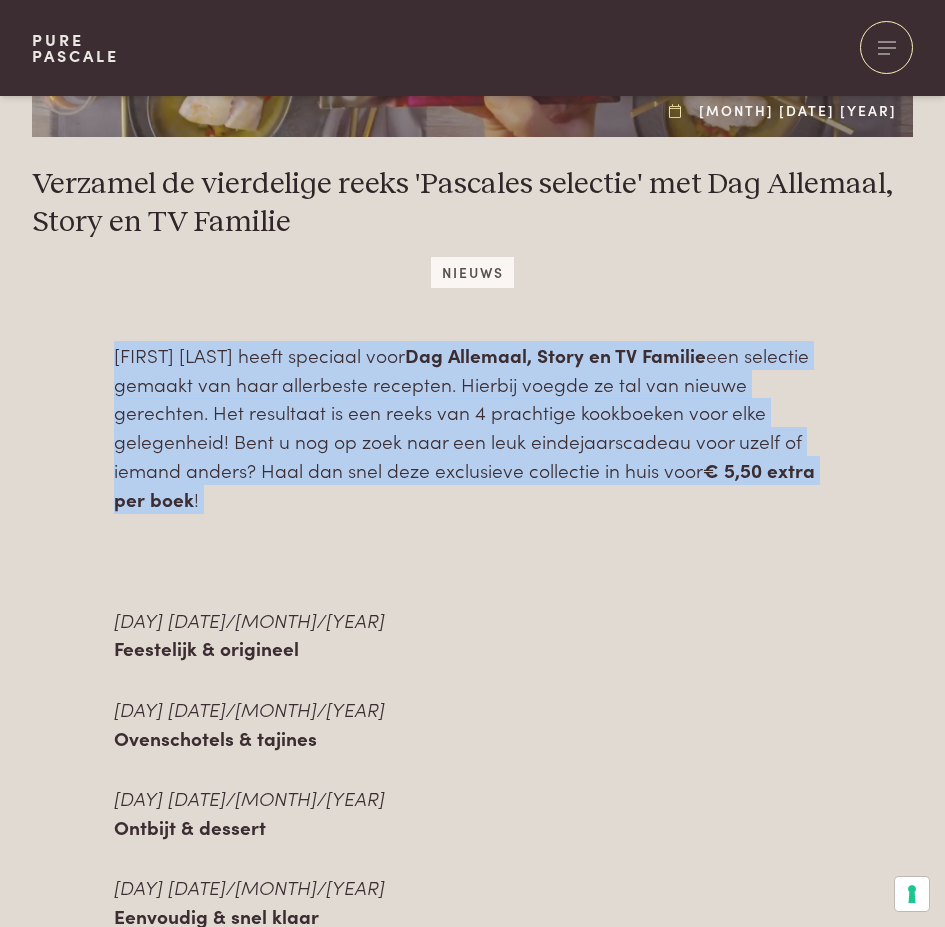 click on "Pascale Naessens heeft speciaal voor  Dag Allemaal, Story en TV Familie  een selectie gemaakt van haar allerbeste recepten. Hierbij voegde ze tal van nieuwe gerechten. Het resultaat is een reeks van 4 prachtige kookboeken voor elke gelegenheid! Bent u nog op zoek naar een leuk eindejaarscadeau voor uzelf of iemand anders? Haal dan snel deze exclusieve collectie in huis voor maar  € 5,50 extra per boek !" at bounding box center [472, 427] 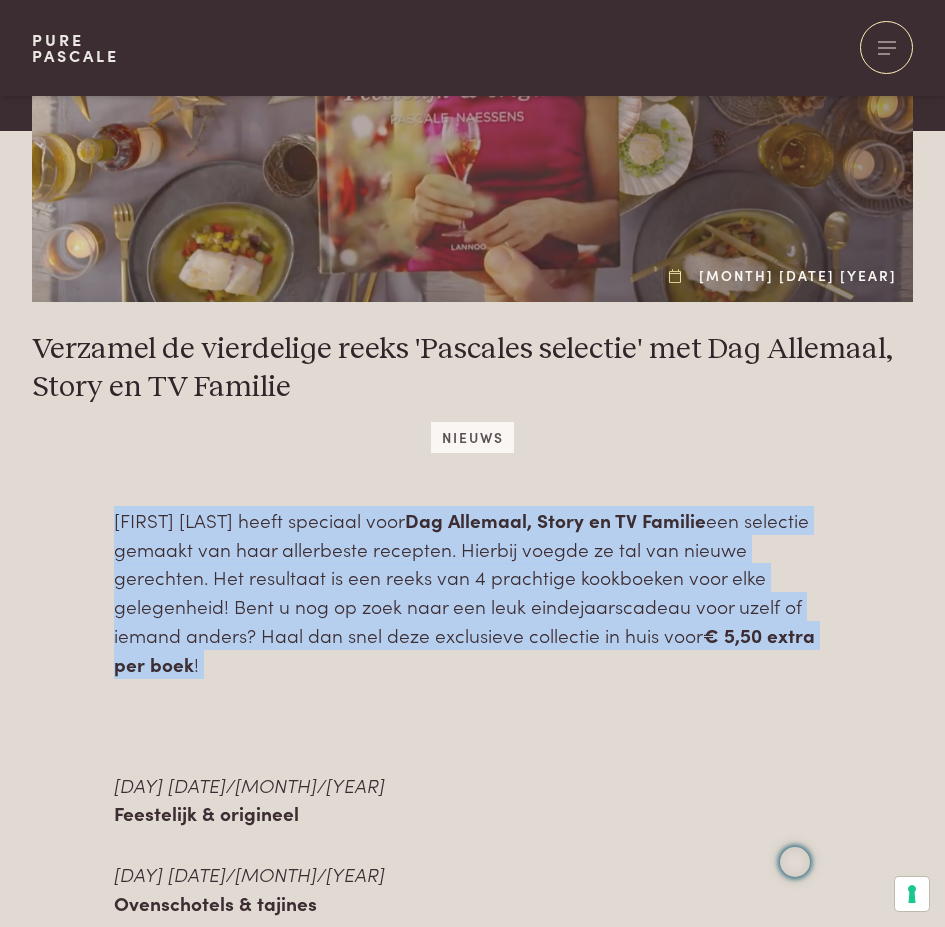 scroll, scrollTop: 133, scrollLeft: 0, axis: vertical 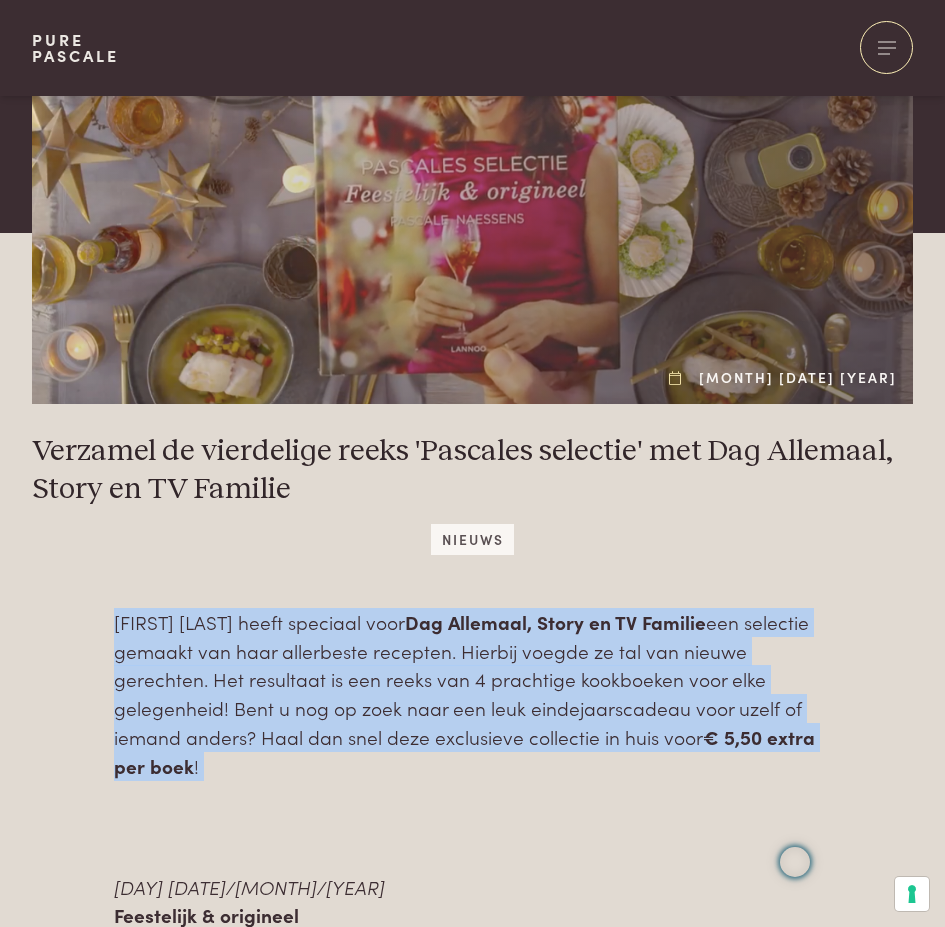 click on "Pascale Naessens heeft speciaal voor  Dag Allemaal, Story en TV Familie  een selectie gemaakt van haar allerbeste recepten. Hierbij voegde ze tal van nieuwe gerechten. Het resultaat is een reeks van 4 prachtige kookboeken voor elke gelegenheid! Bent u nog op zoek naar een leuk eindejaarscadeau voor uzelf of iemand anders? Haal dan snel deze exclusieve collectie in huis voor maar  € 5,50 extra per boek !" at bounding box center [472, 694] 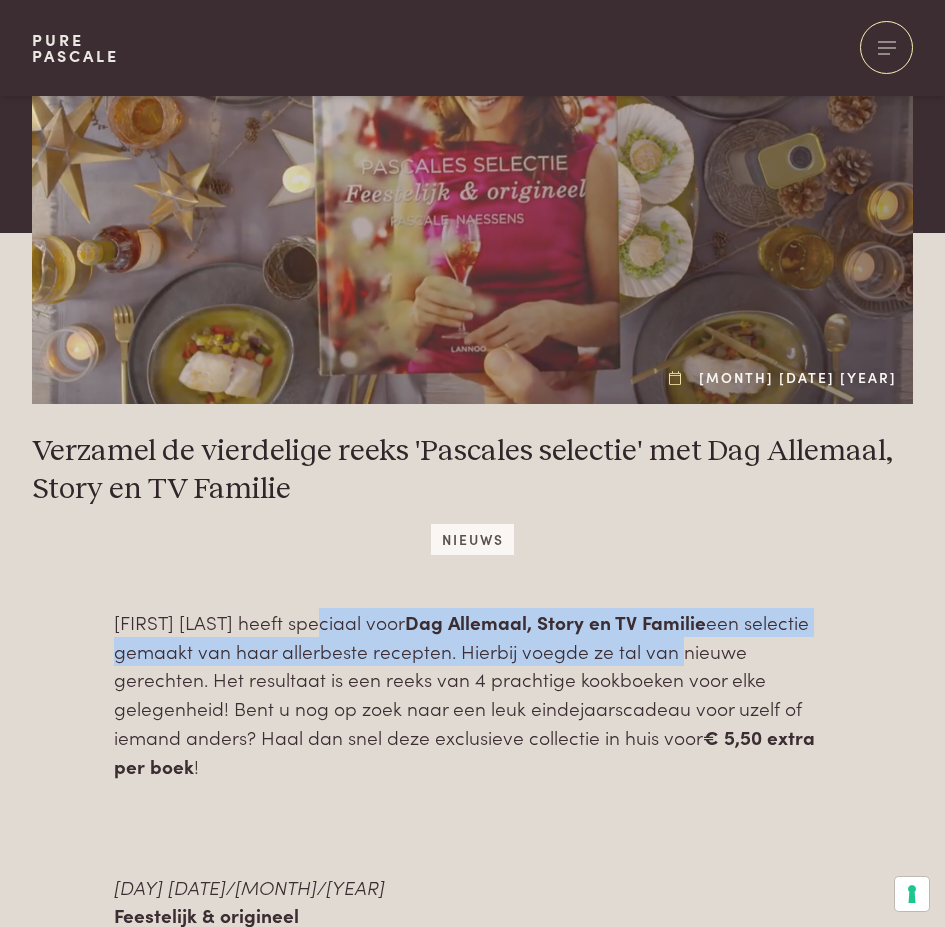 drag, startPoint x: 335, startPoint y: 625, endPoint x: 737, endPoint y: 664, distance: 403.88736 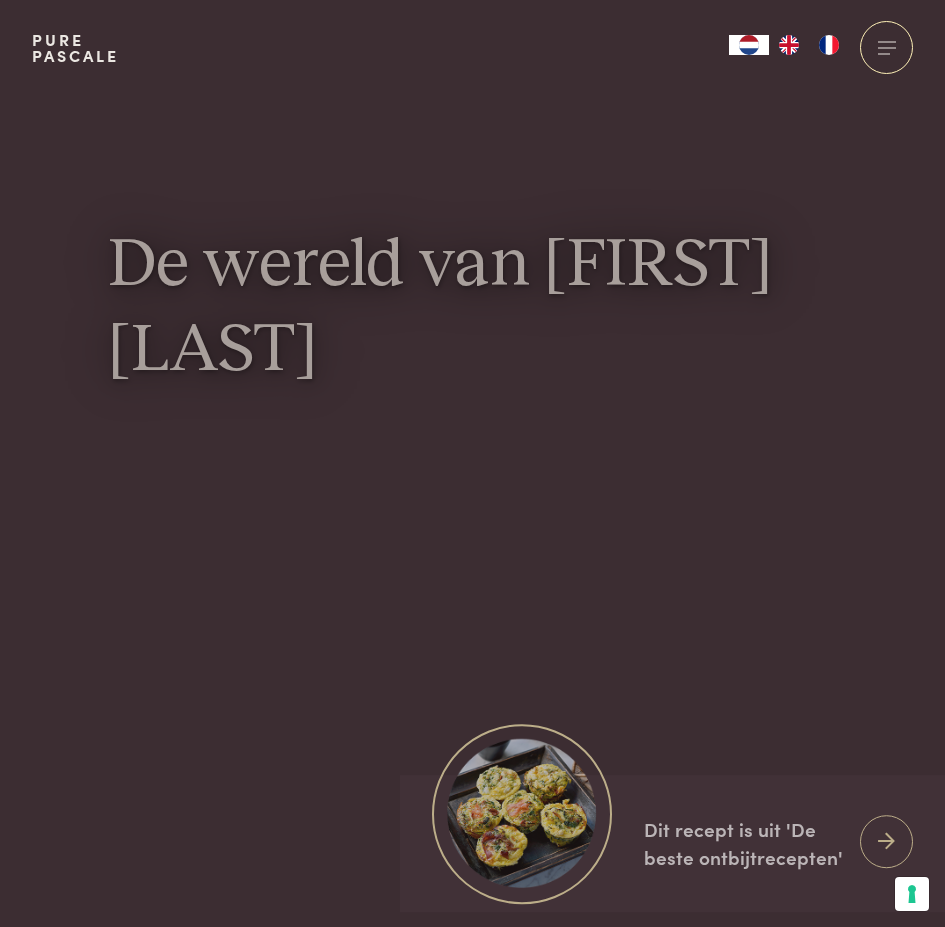 scroll, scrollTop: 0, scrollLeft: 0, axis: both 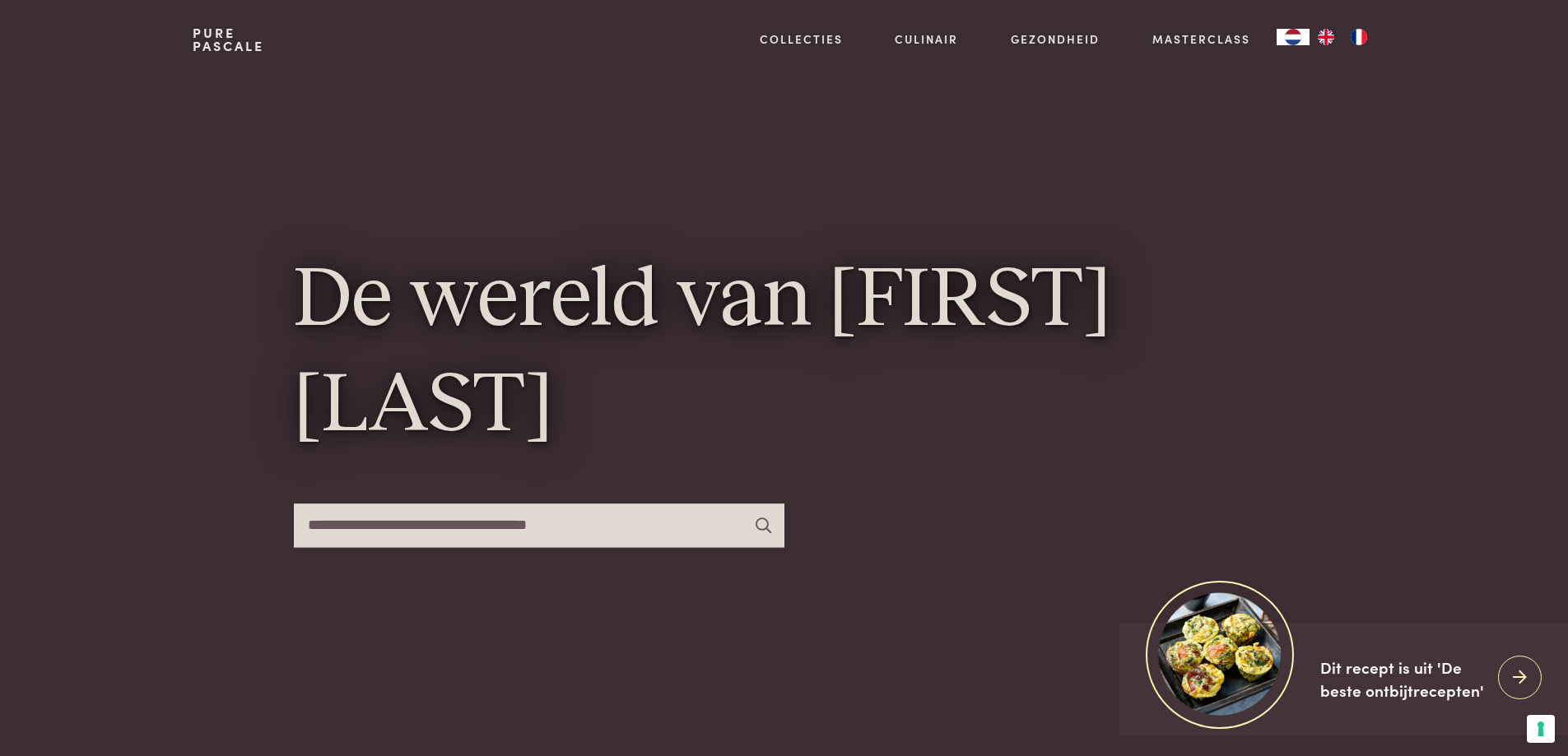 click at bounding box center [539, 525] 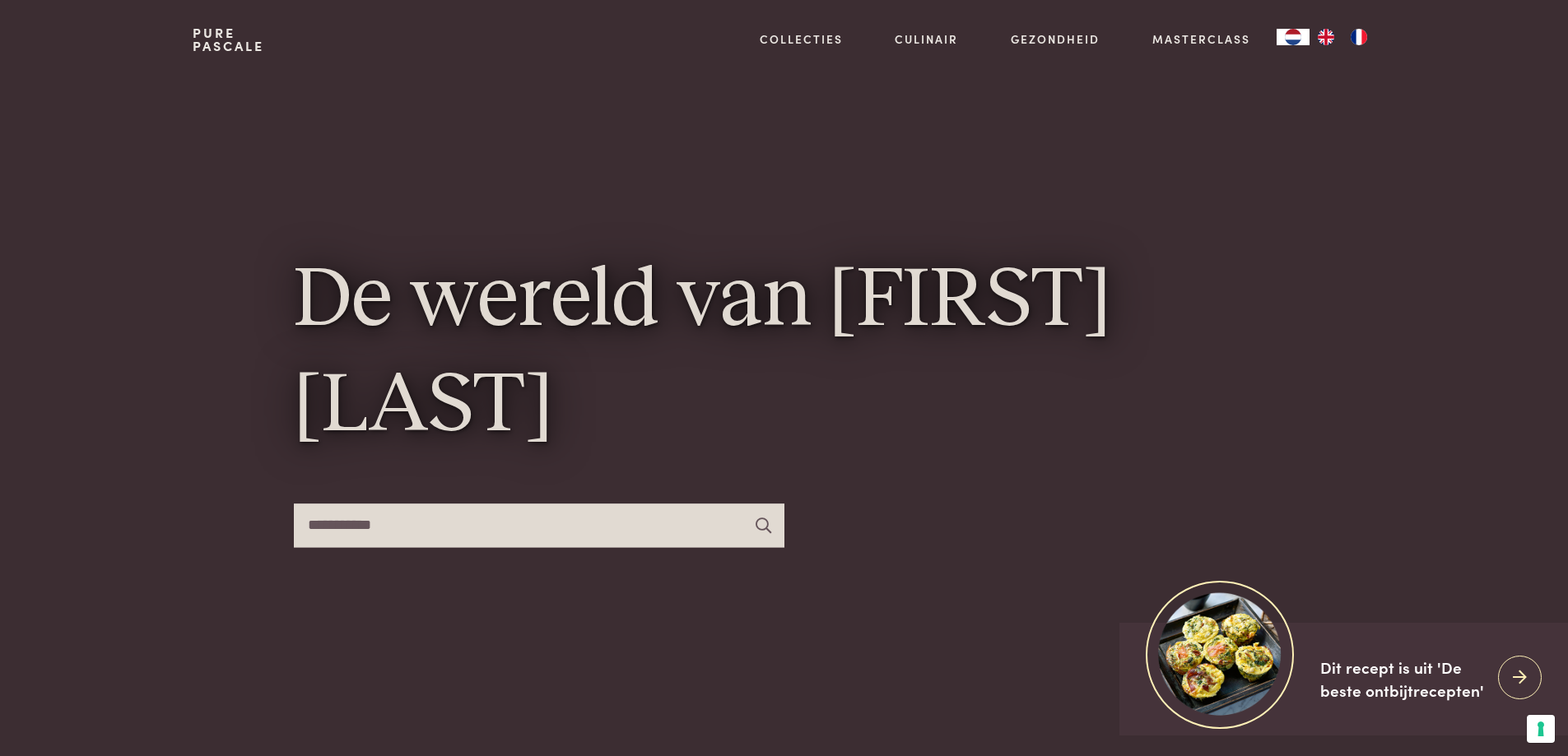 type on "**********" 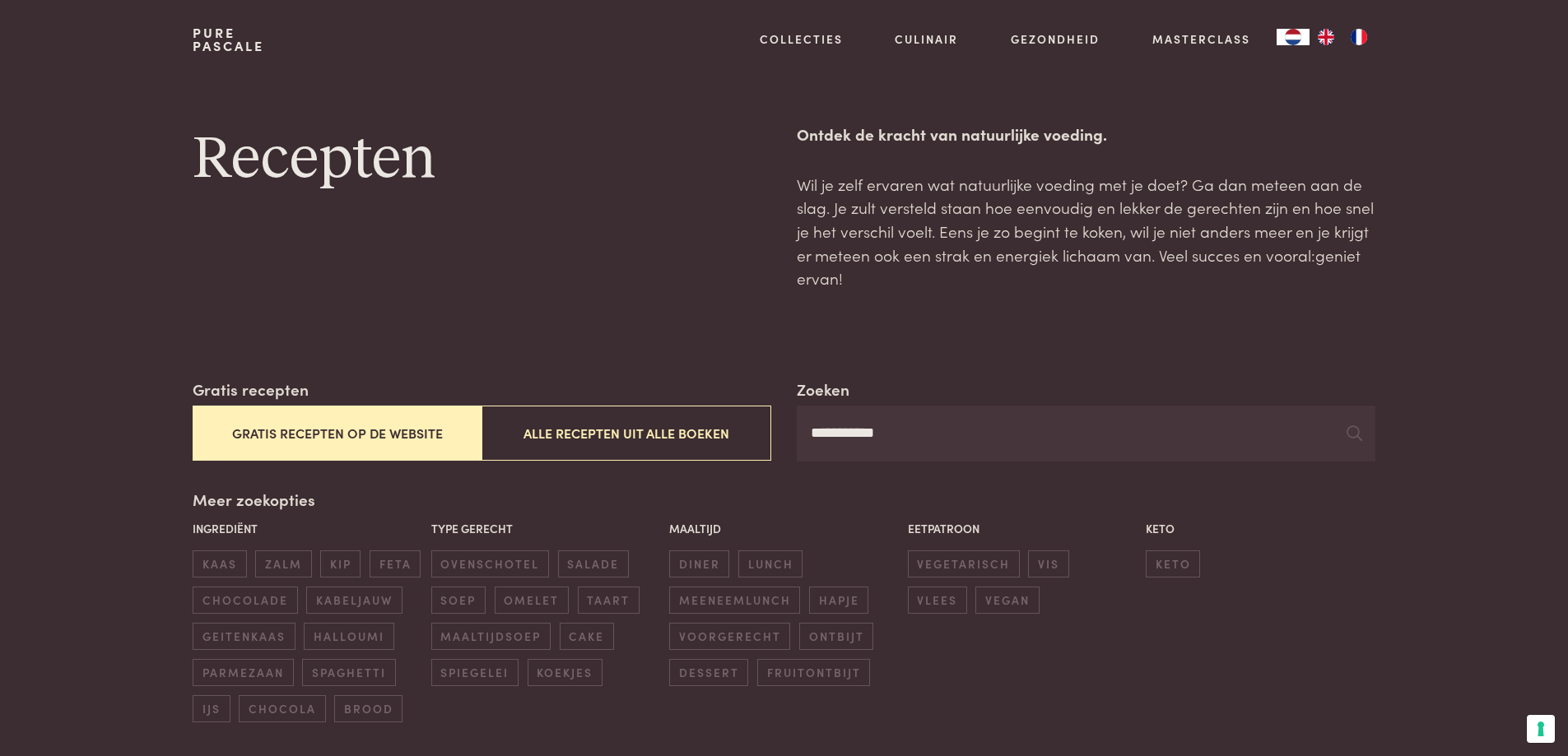 scroll, scrollTop: 0, scrollLeft: 0, axis: both 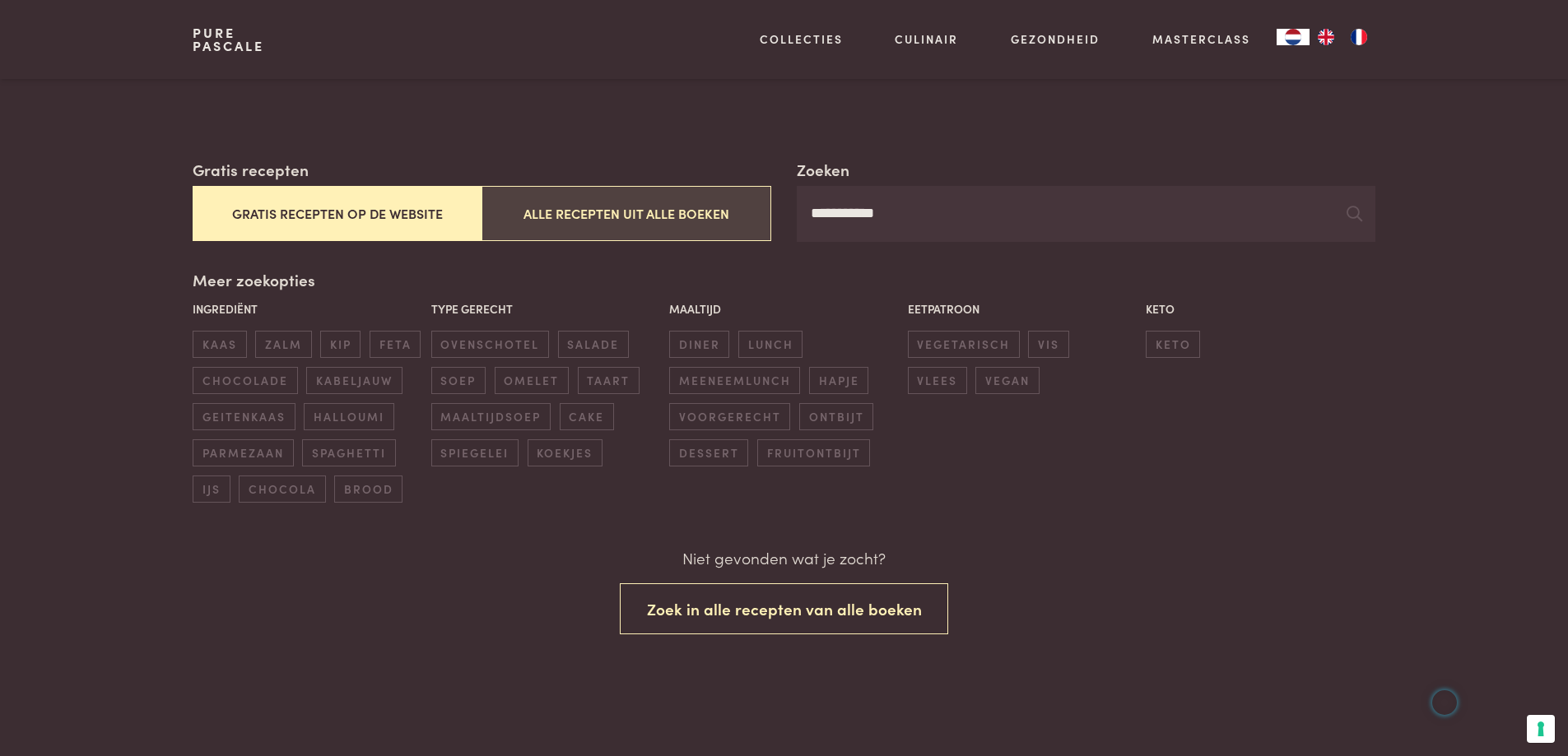 click on "Alle recepten uit alle boeken" at bounding box center [626, 213] 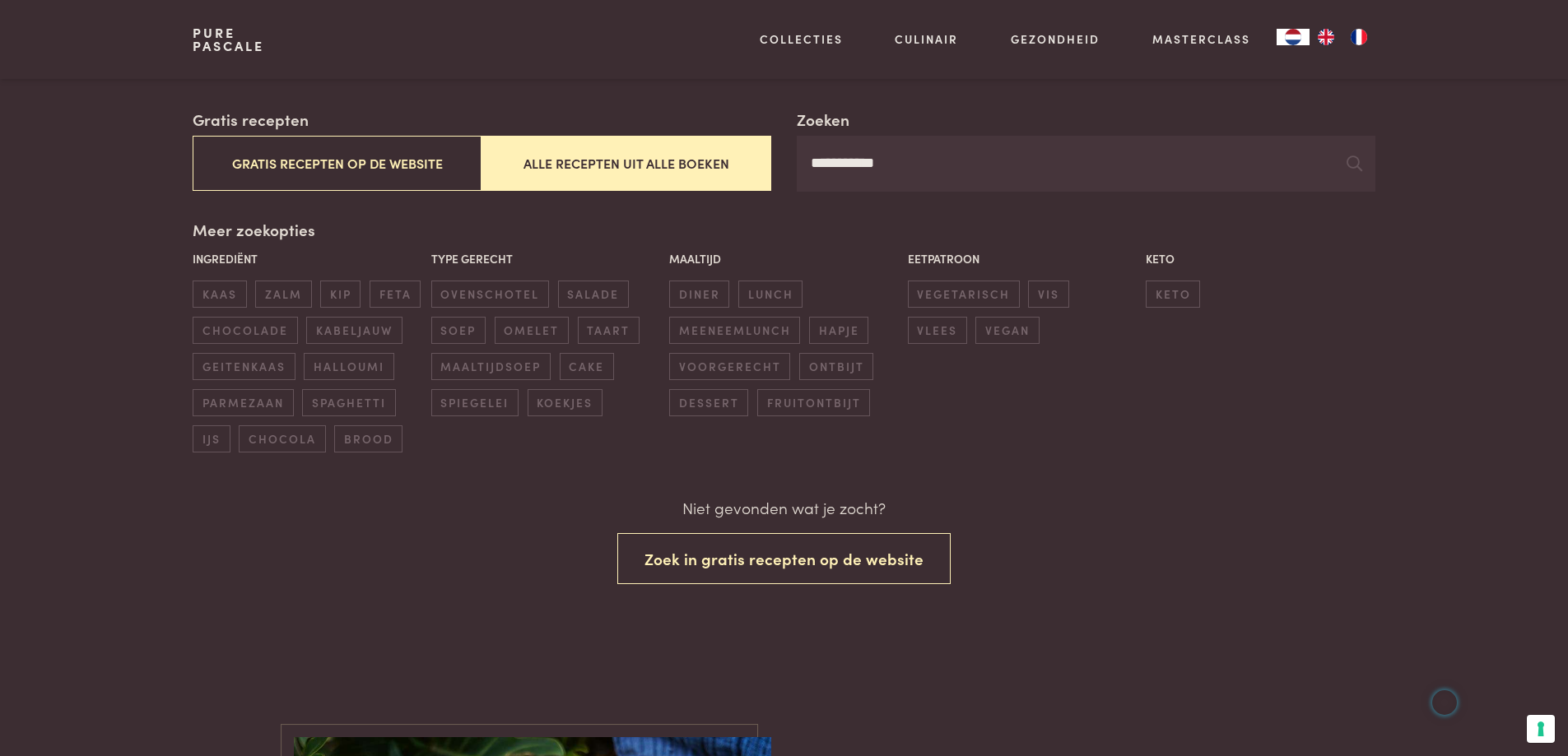 scroll, scrollTop: 271, scrollLeft: 0, axis: vertical 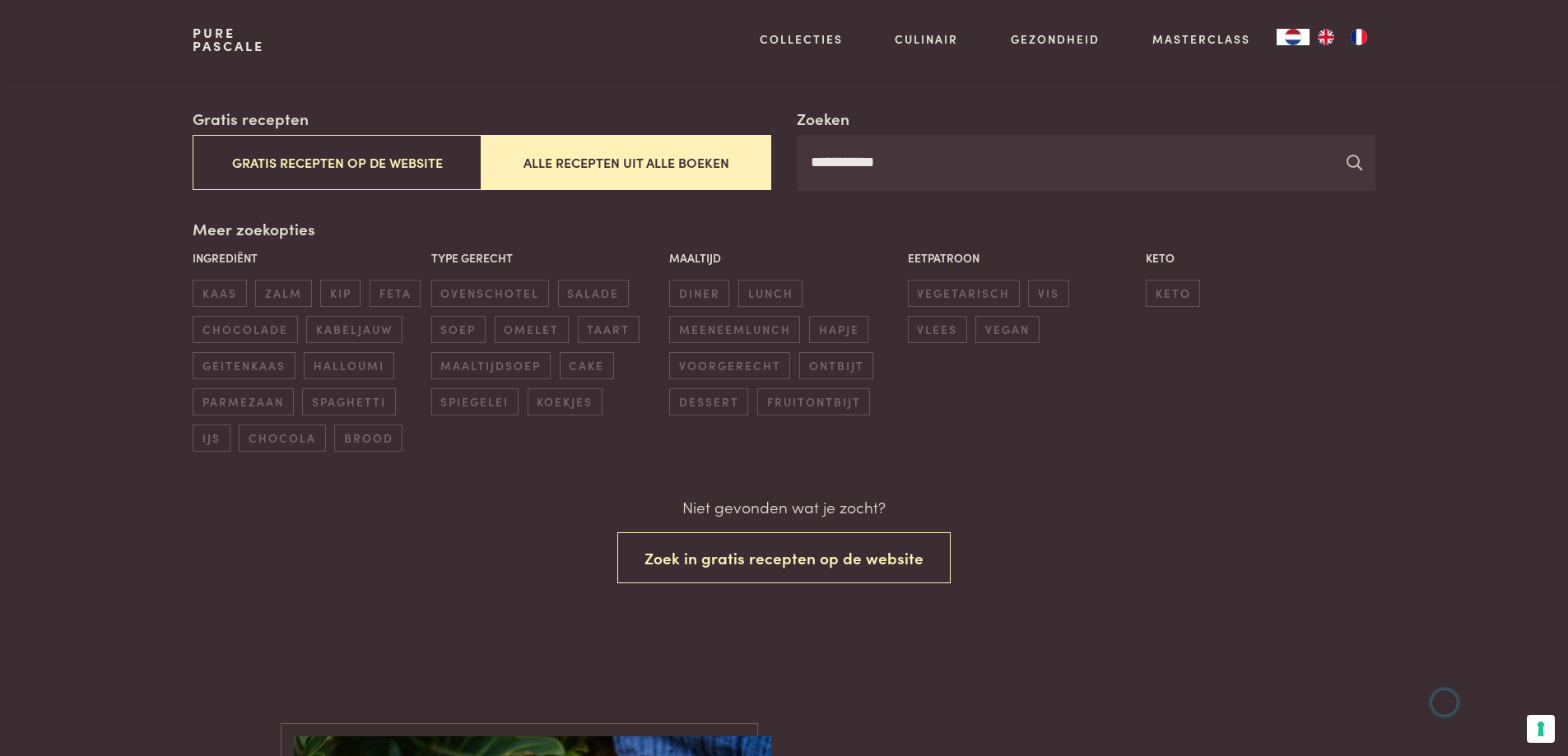click at bounding box center (1354, 163) 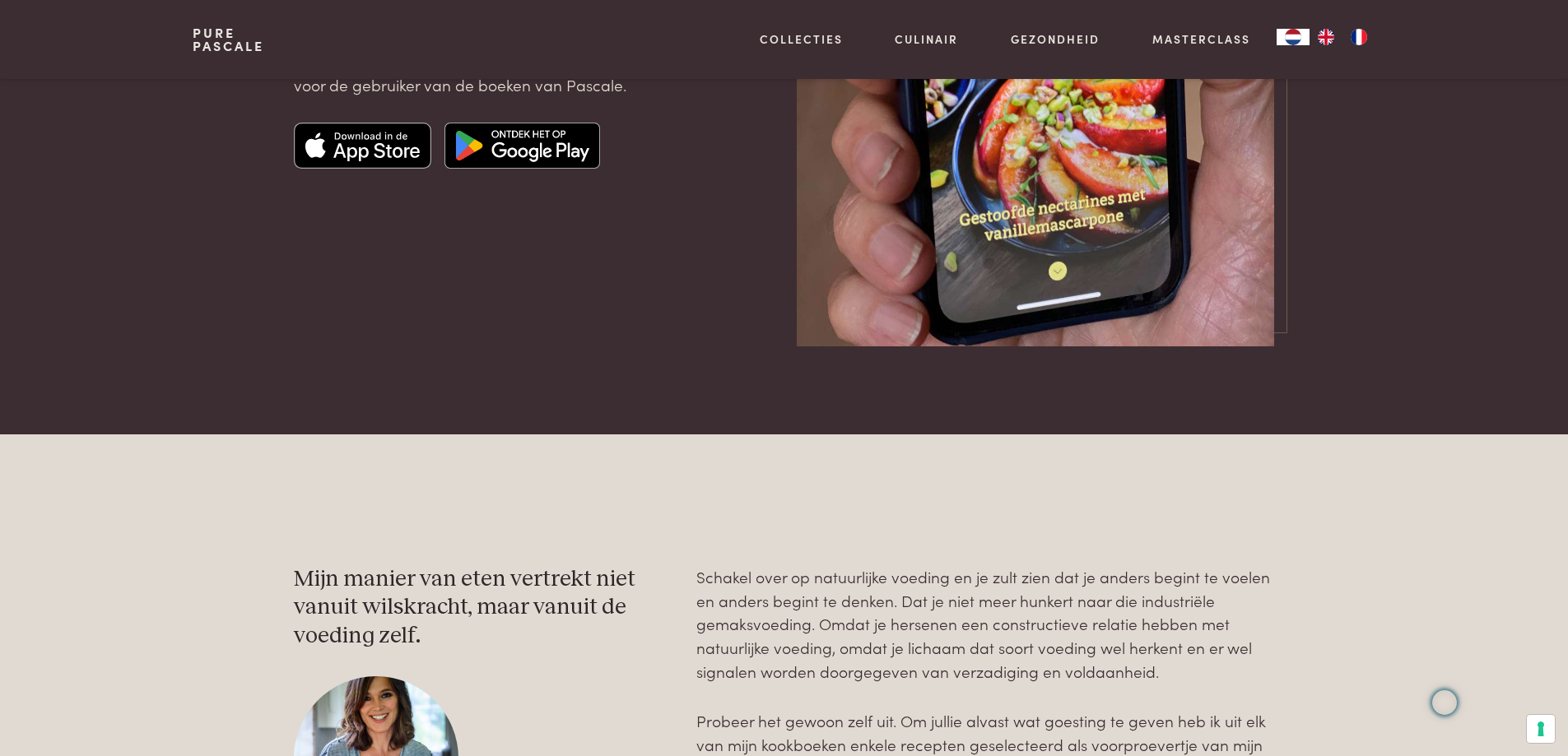 scroll, scrollTop: 0, scrollLeft: 0, axis: both 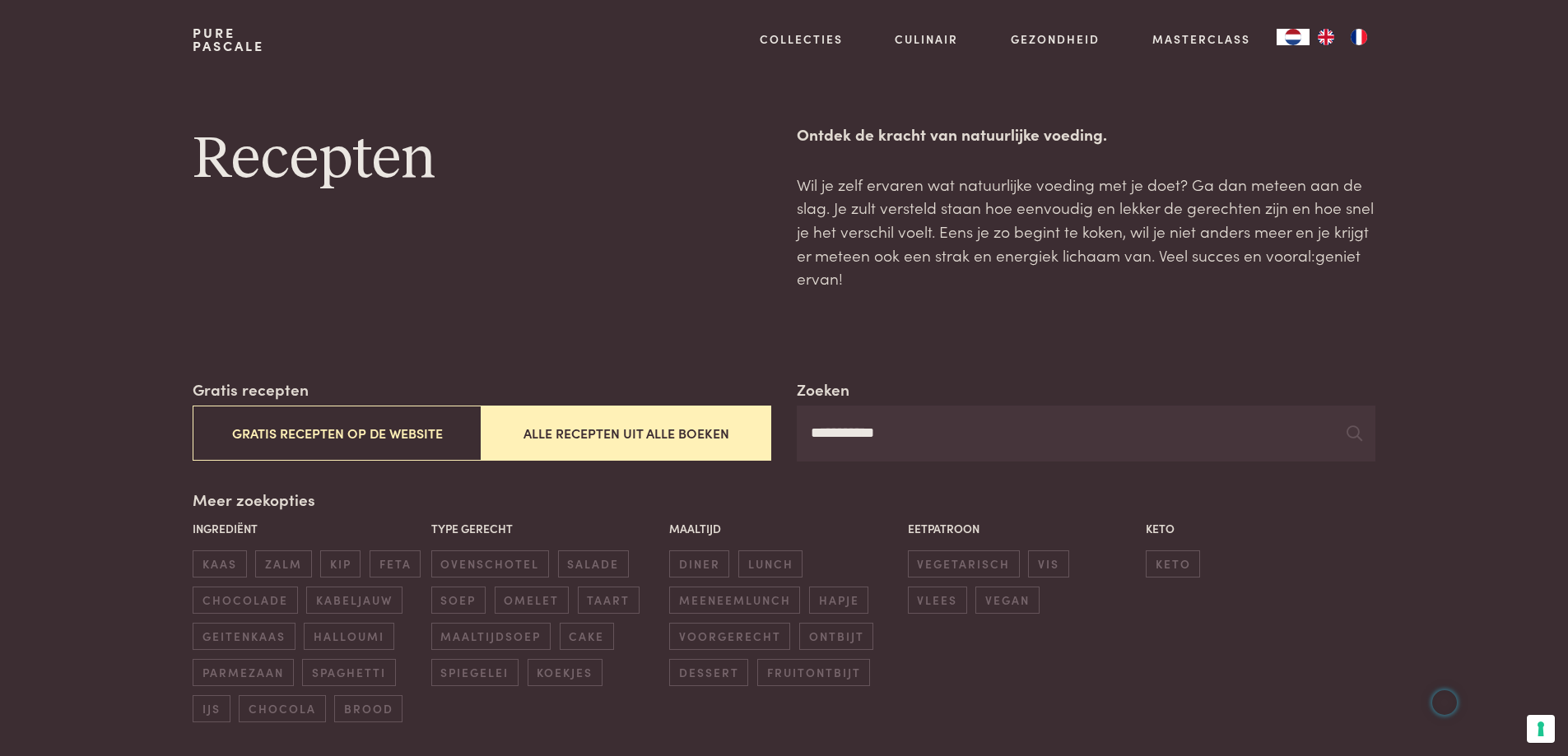 click on "**********" at bounding box center (1086, 434) 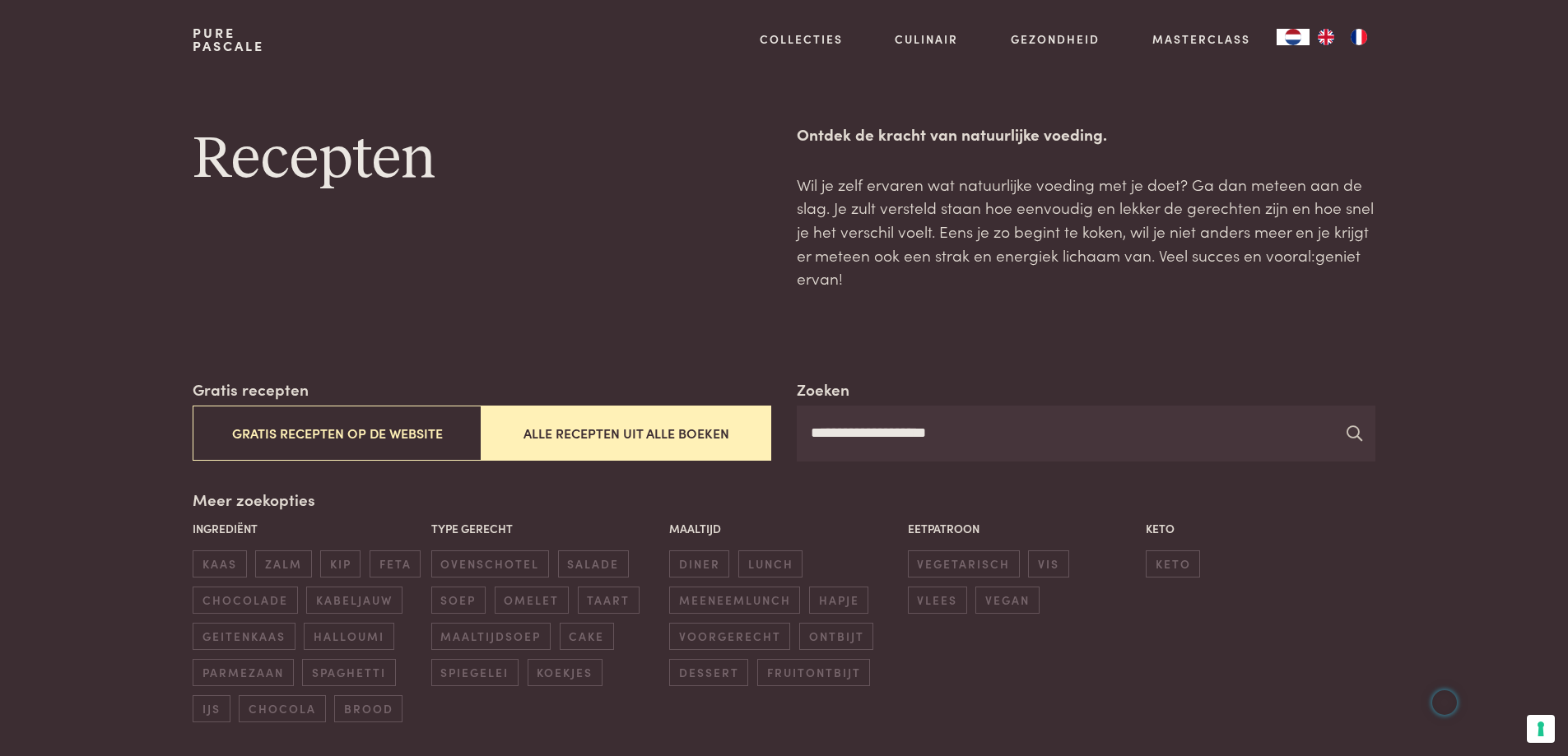 click at bounding box center [1354, 433] 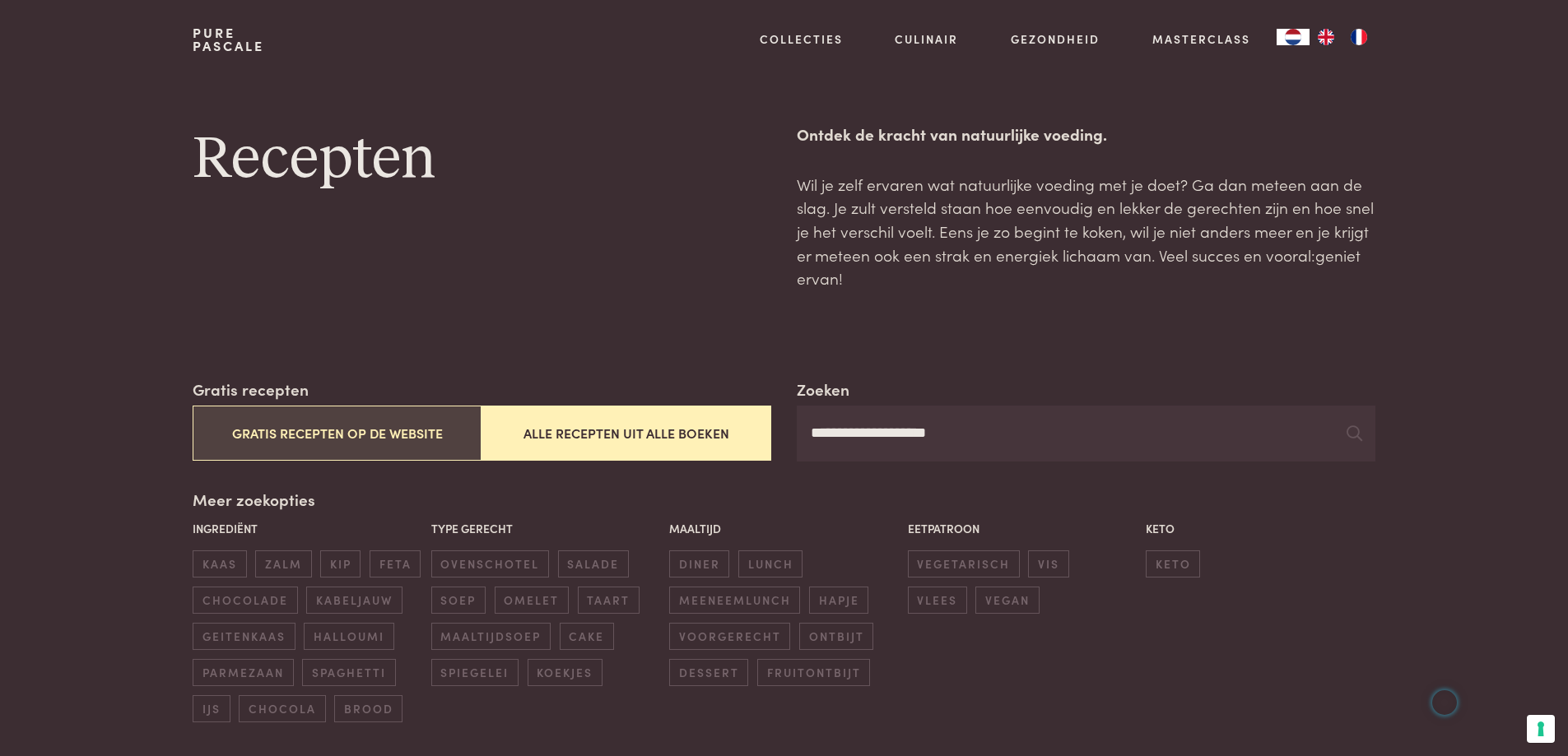 click on "Gratis recepten op de website" at bounding box center (337, 433) 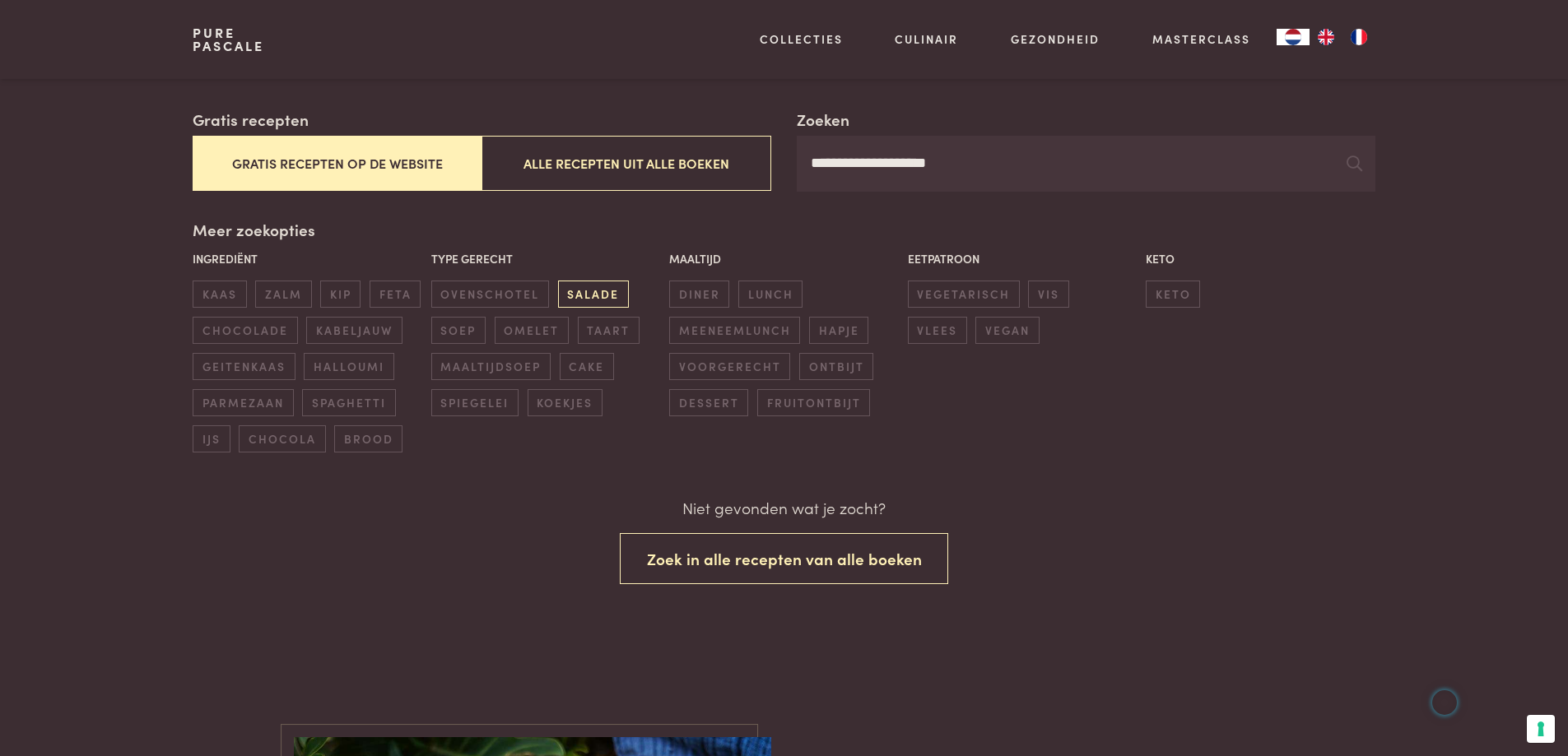 scroll, scrollTop: 271, scrollLeft: 0, axis: vertical 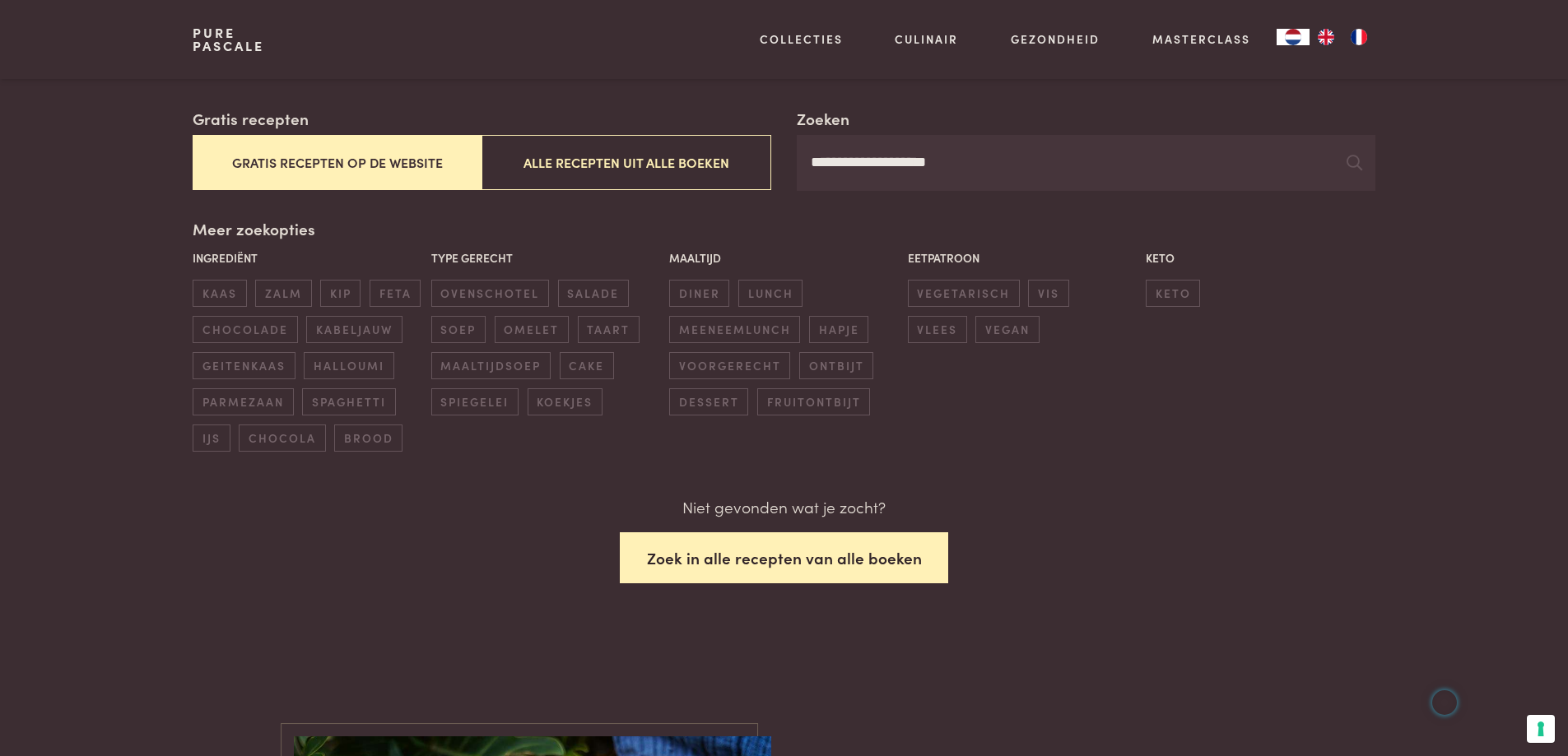 click on "Zoek in  alle recepten van alle boeken" at bounding box center (784, 558) 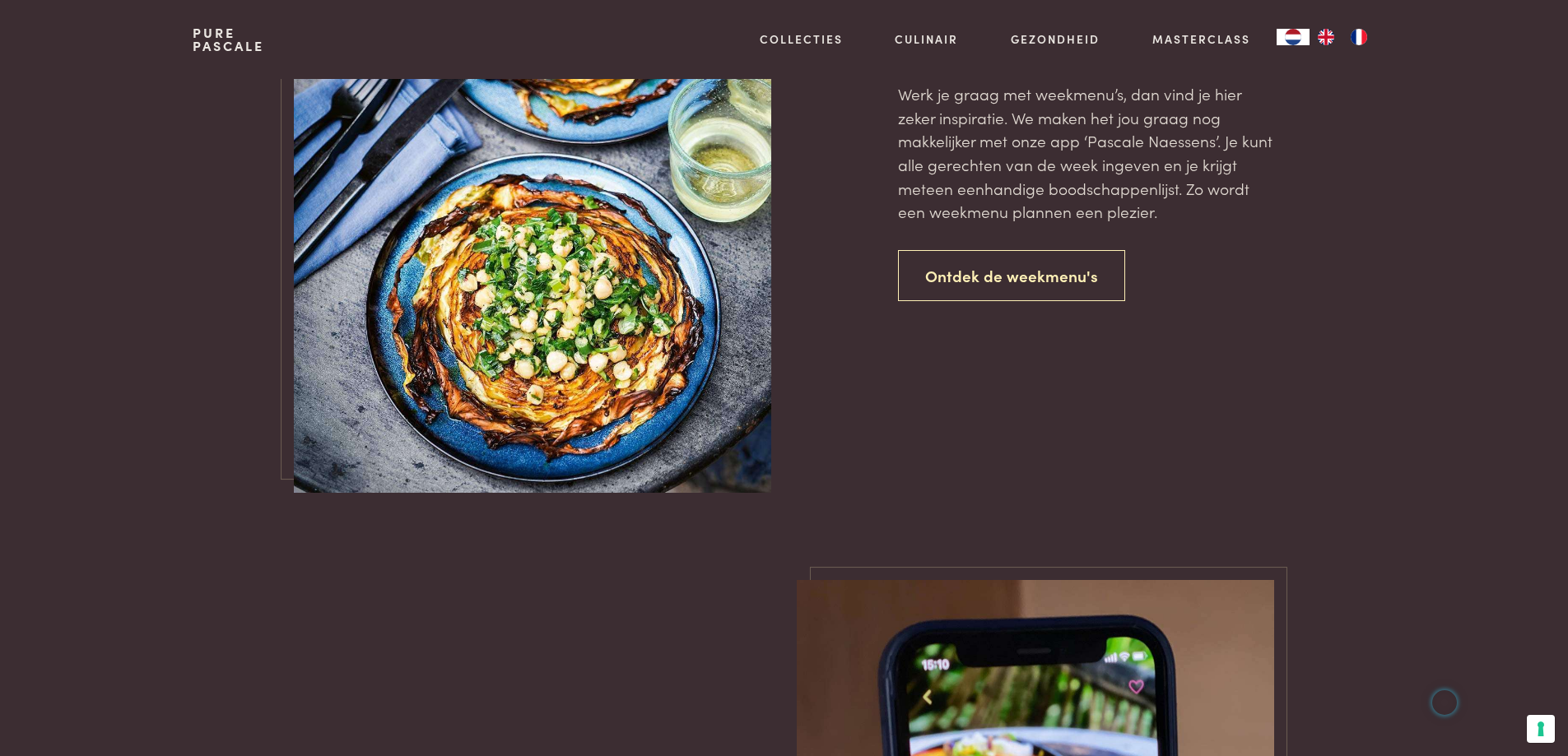 scroll, scrollTop: 0, scrollLeft: 0, axis: both 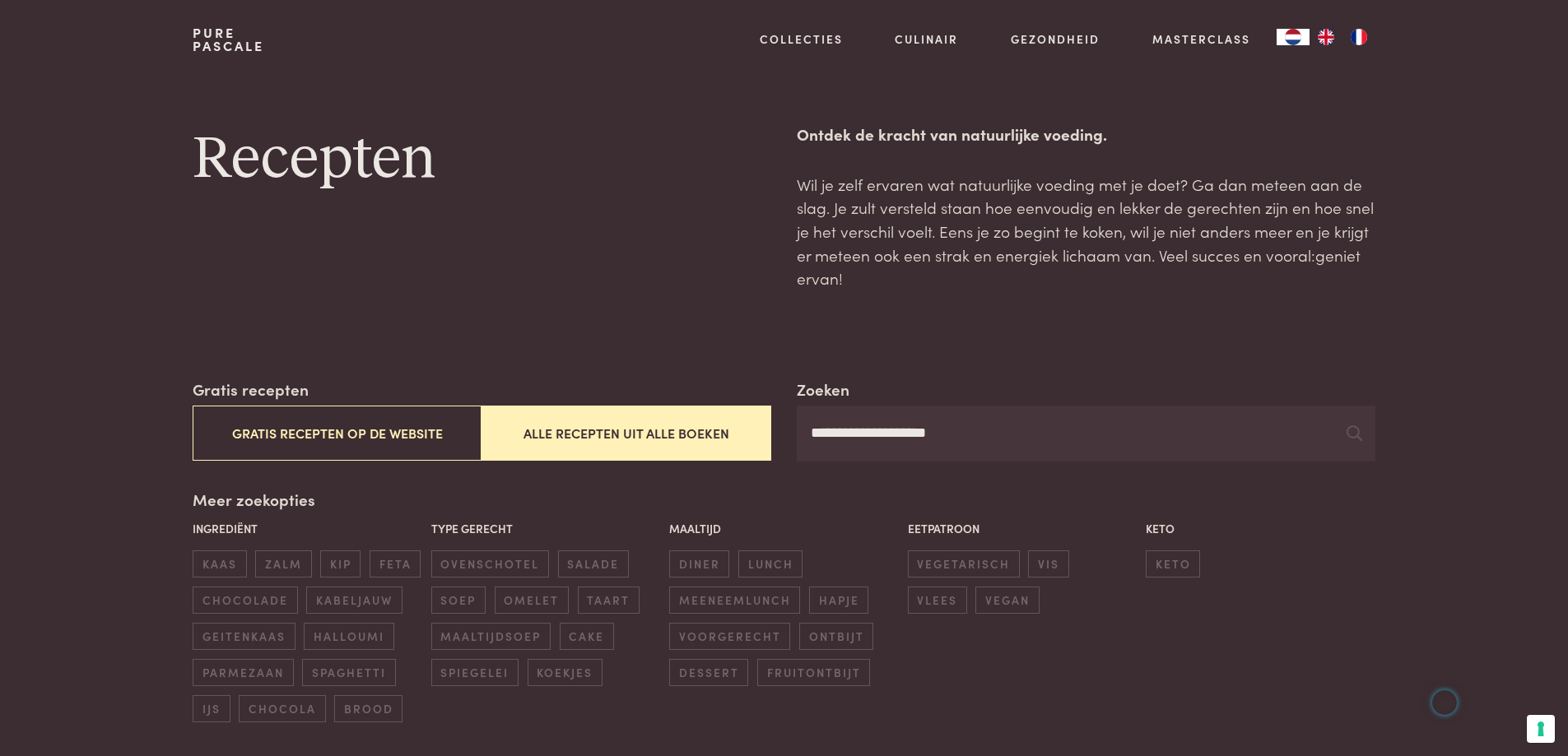 click on "**********" at bounding box center [1086, 434] 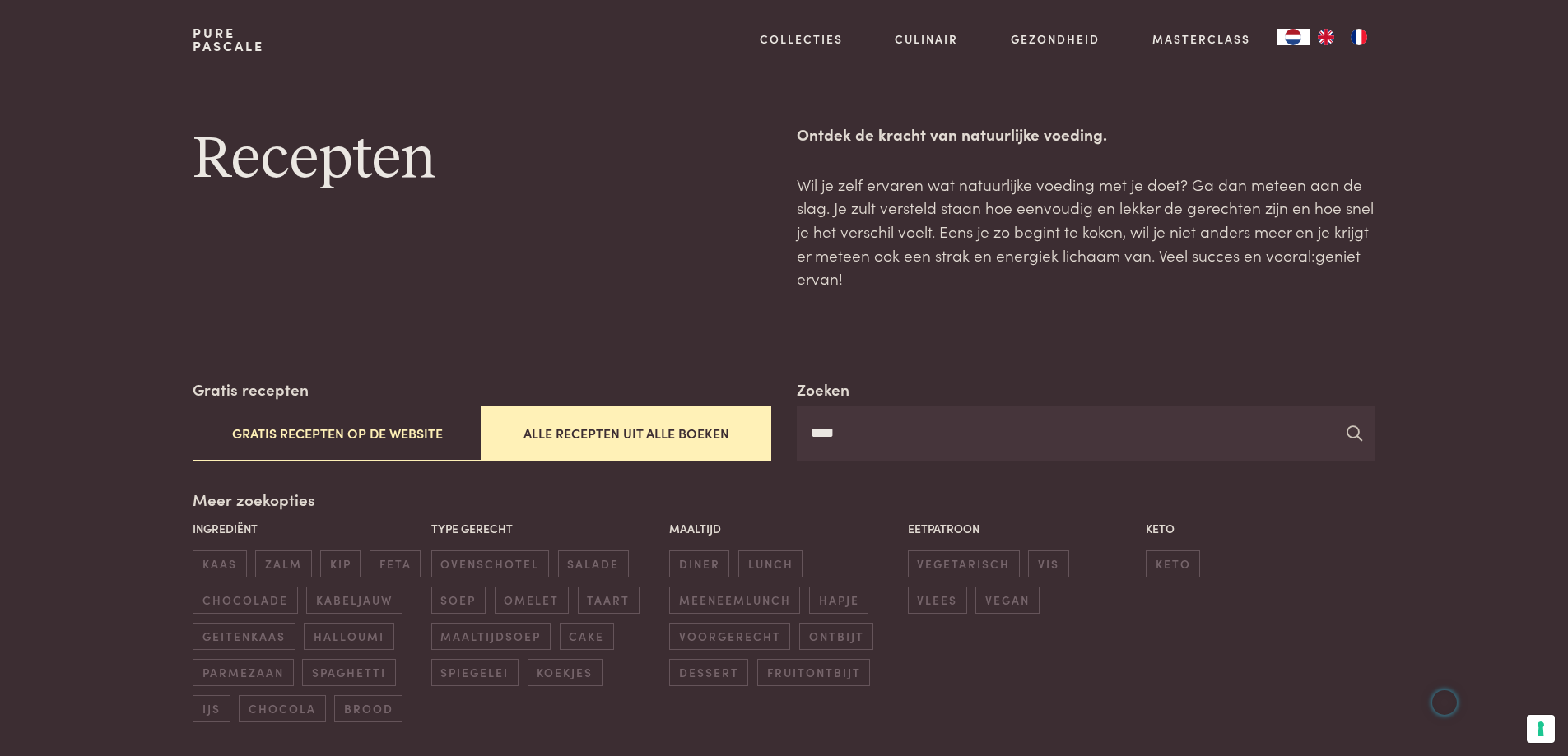 click at bounding box center [1354, 433] 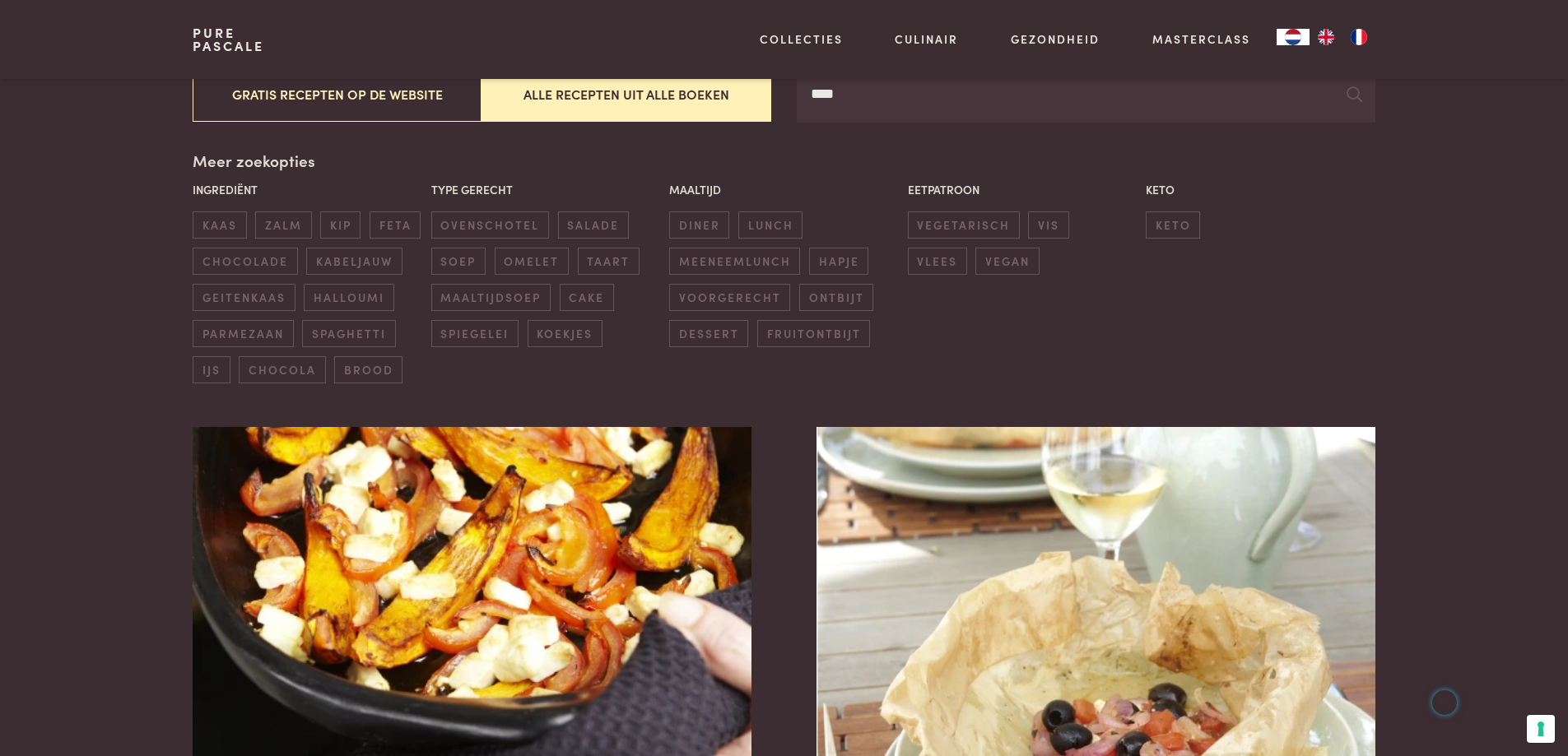 scroll, scrollTop: 329, scrollLeft: 0, axis: vertical 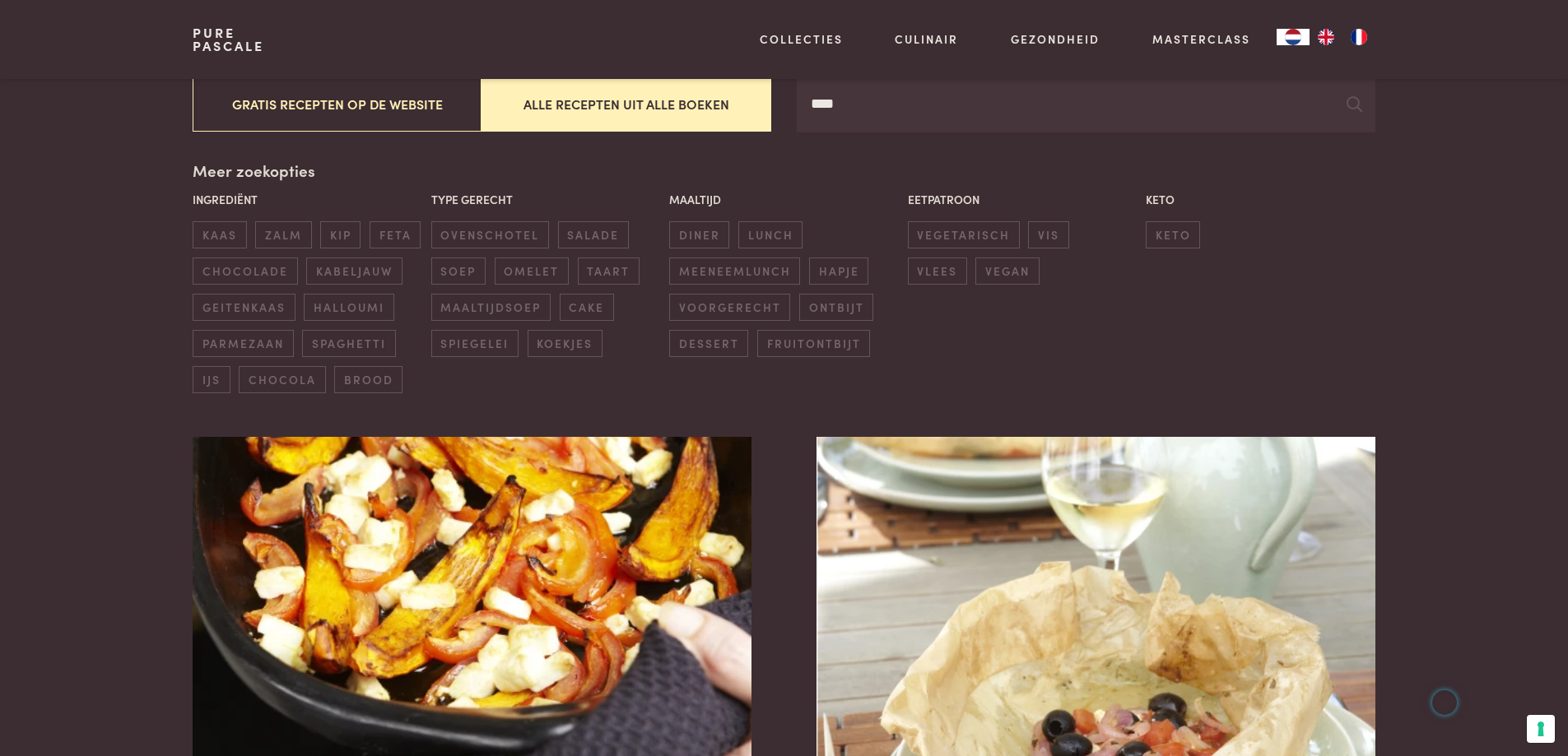 drag, startPoint x: 644, startPoint y: 69, endPoint x: 452, endPoint y: 7, distance: 201.76224 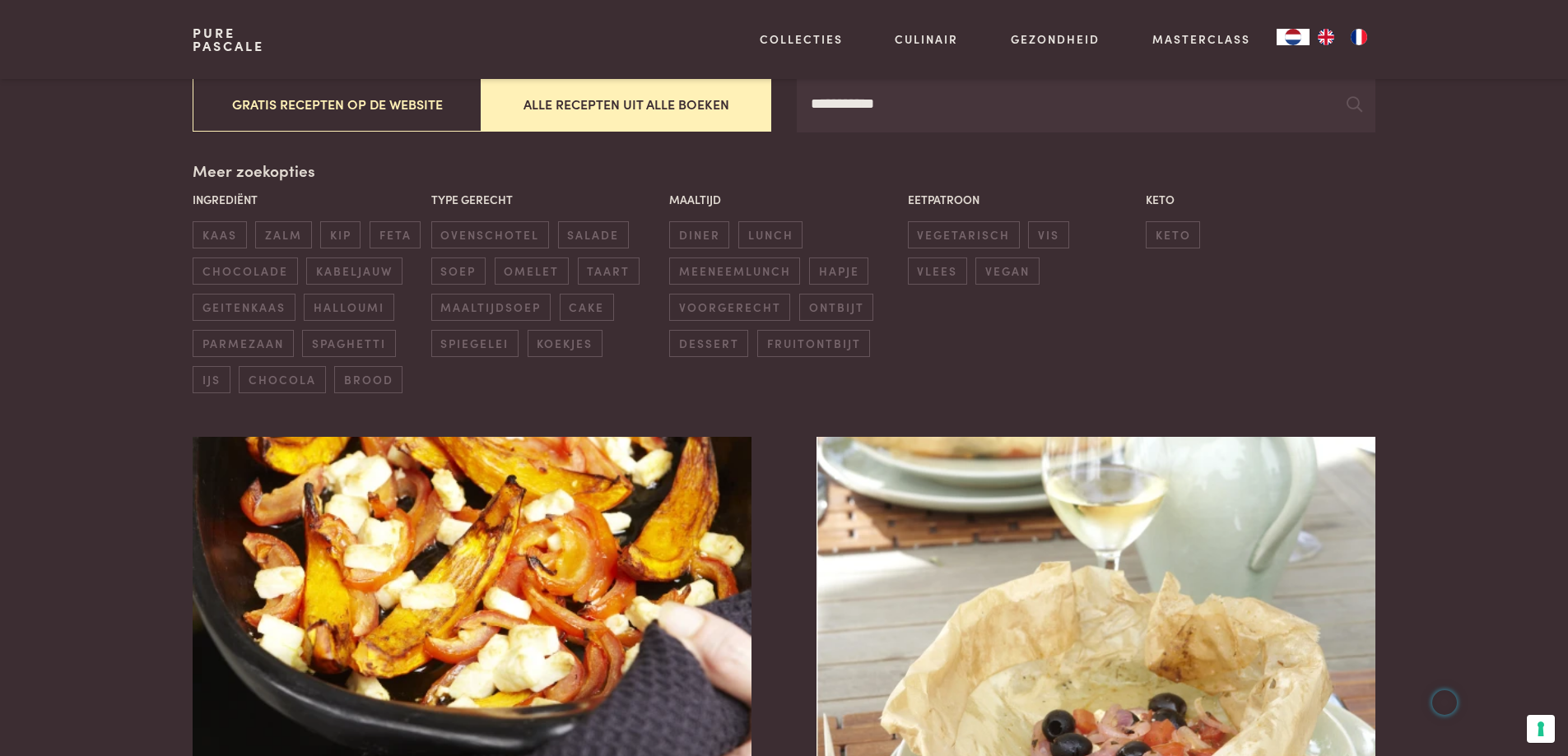type on "**********" 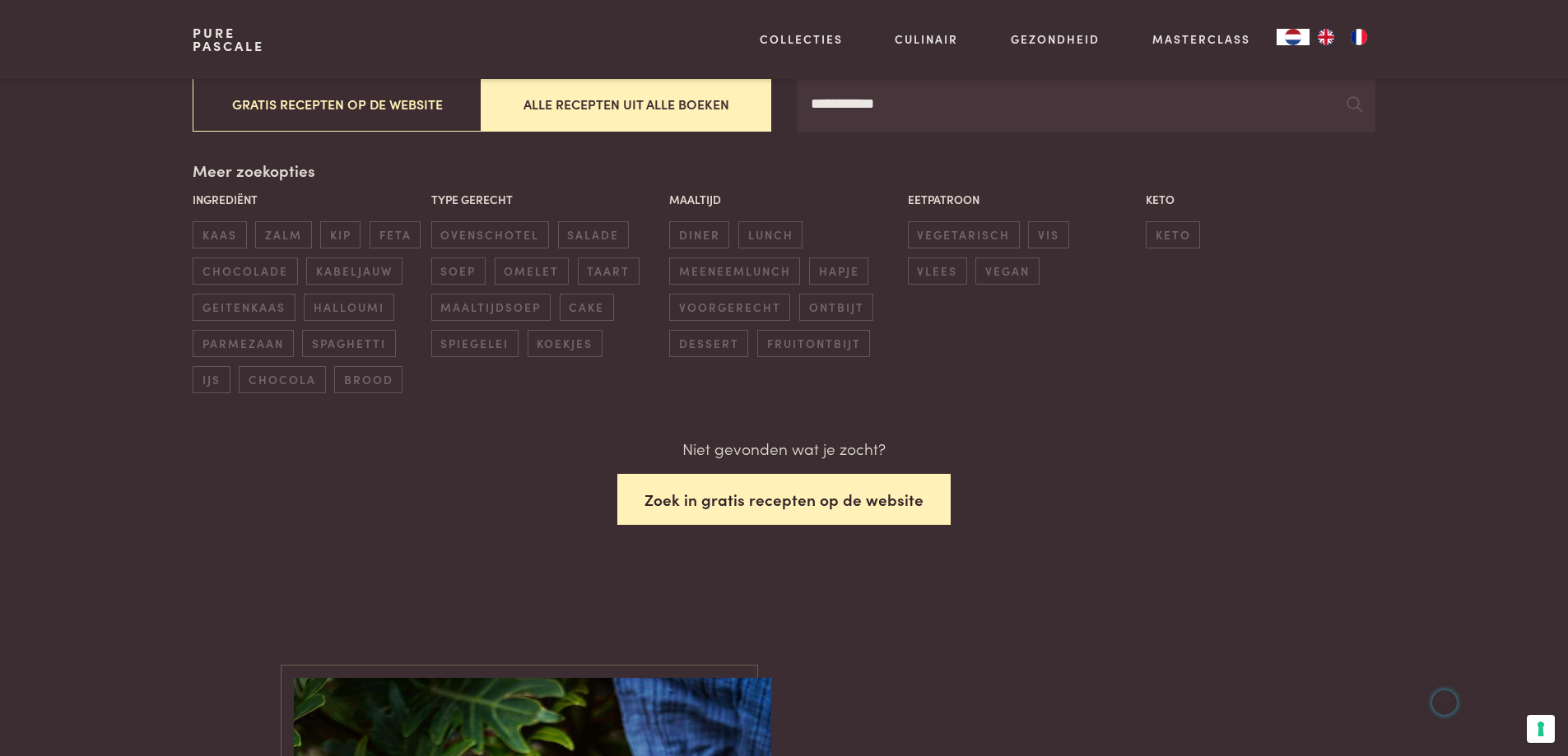 click on "Zoek in  gratis recepten op de website" at bounding box center [784, 499] 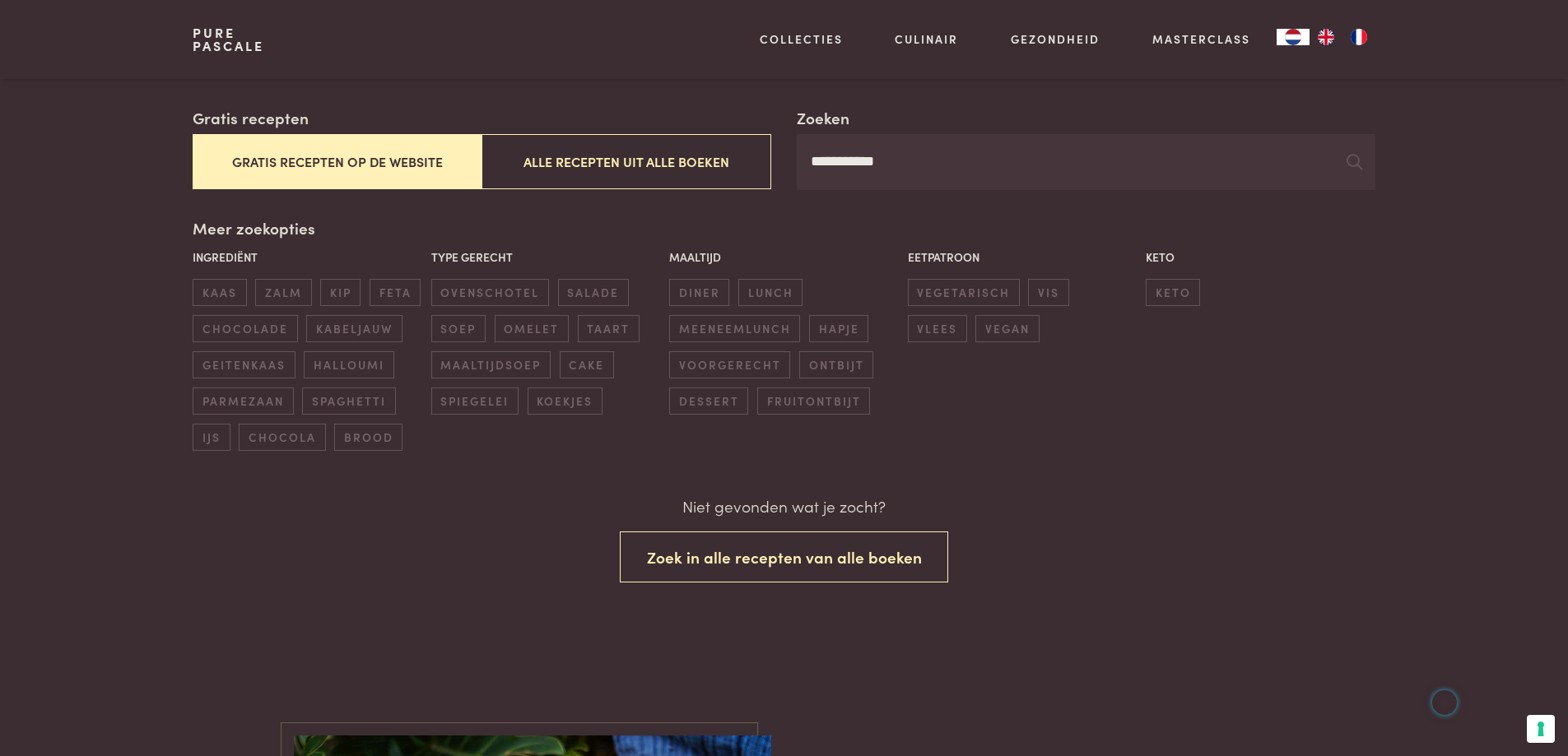 scroll, scrollTop: 271, scrollLeft: 0, axis: vertical 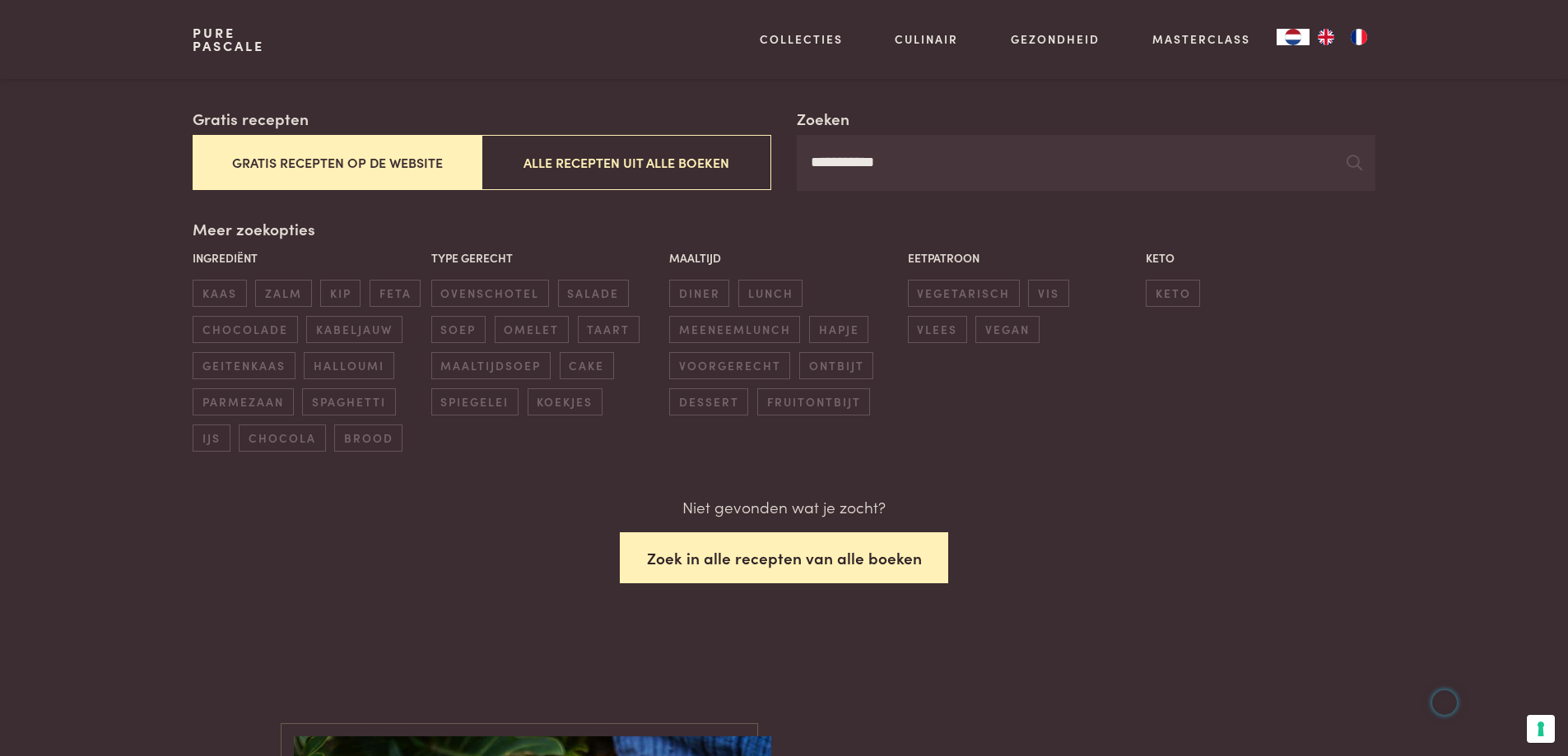 click on "Zoek in  alle recepten van alle boeken" at bounding box center (784, 558) 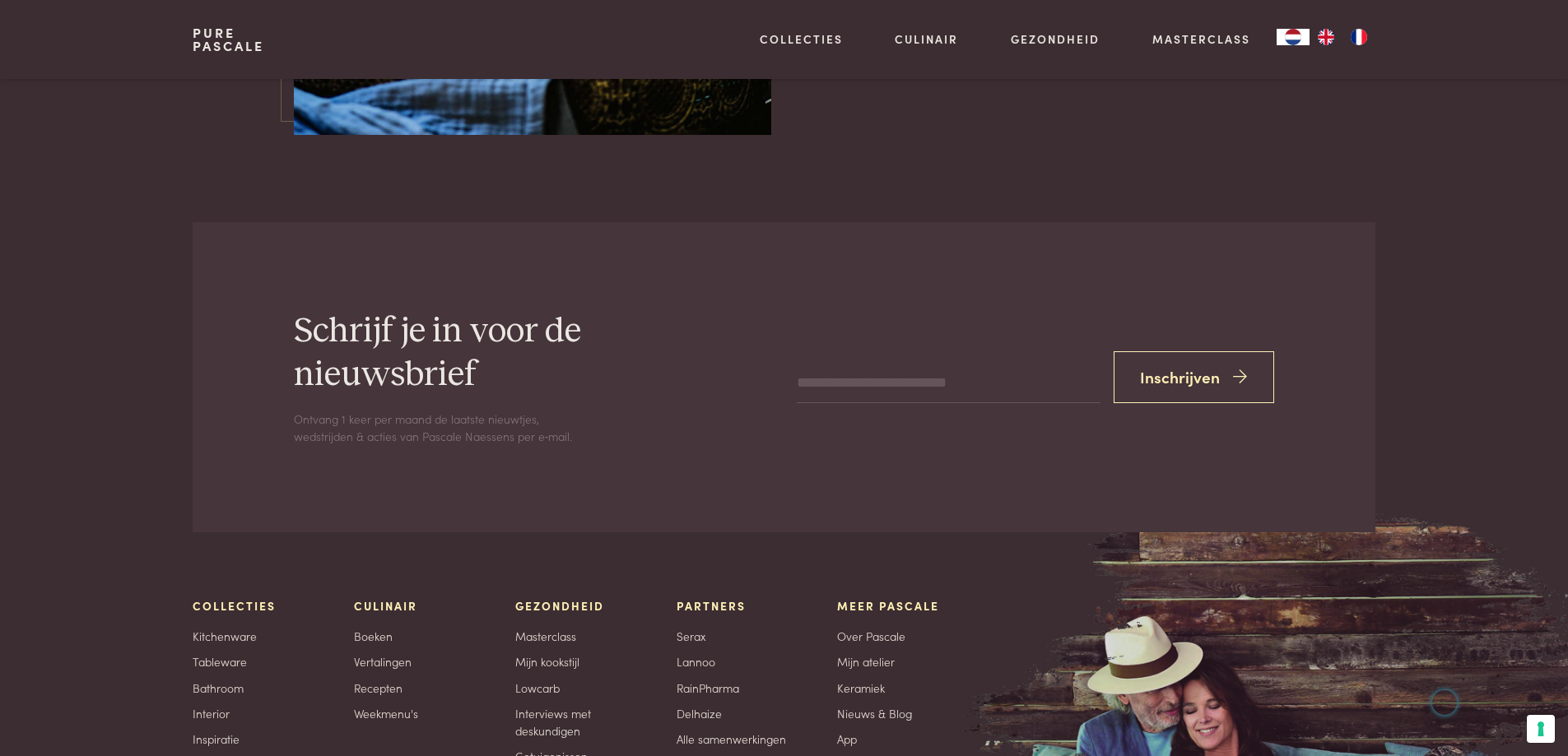 scroll, scrollTop: 4818, scrollLeft: 0, axis: vertical 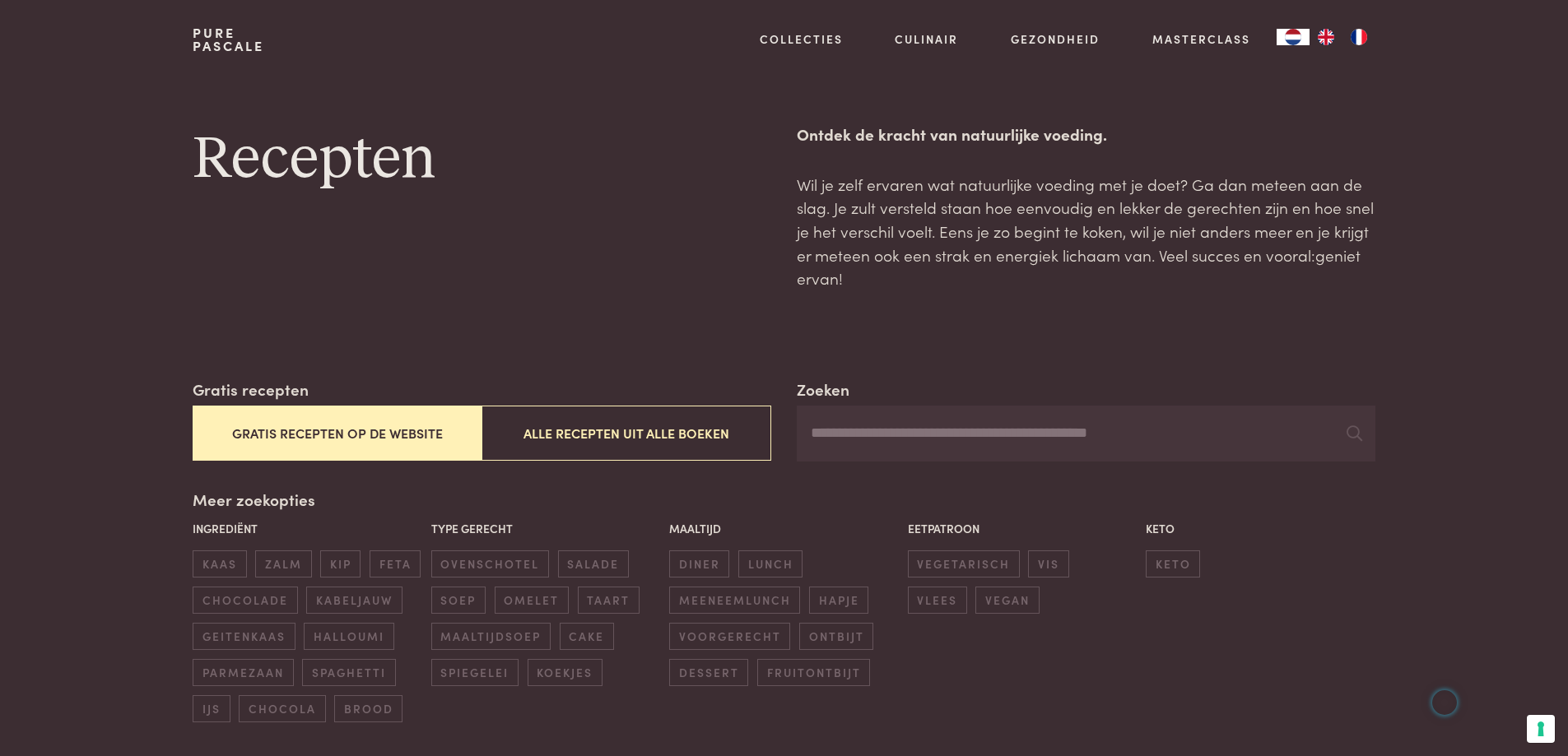 click on "Zoeken" at bounding box center (1086, 434) 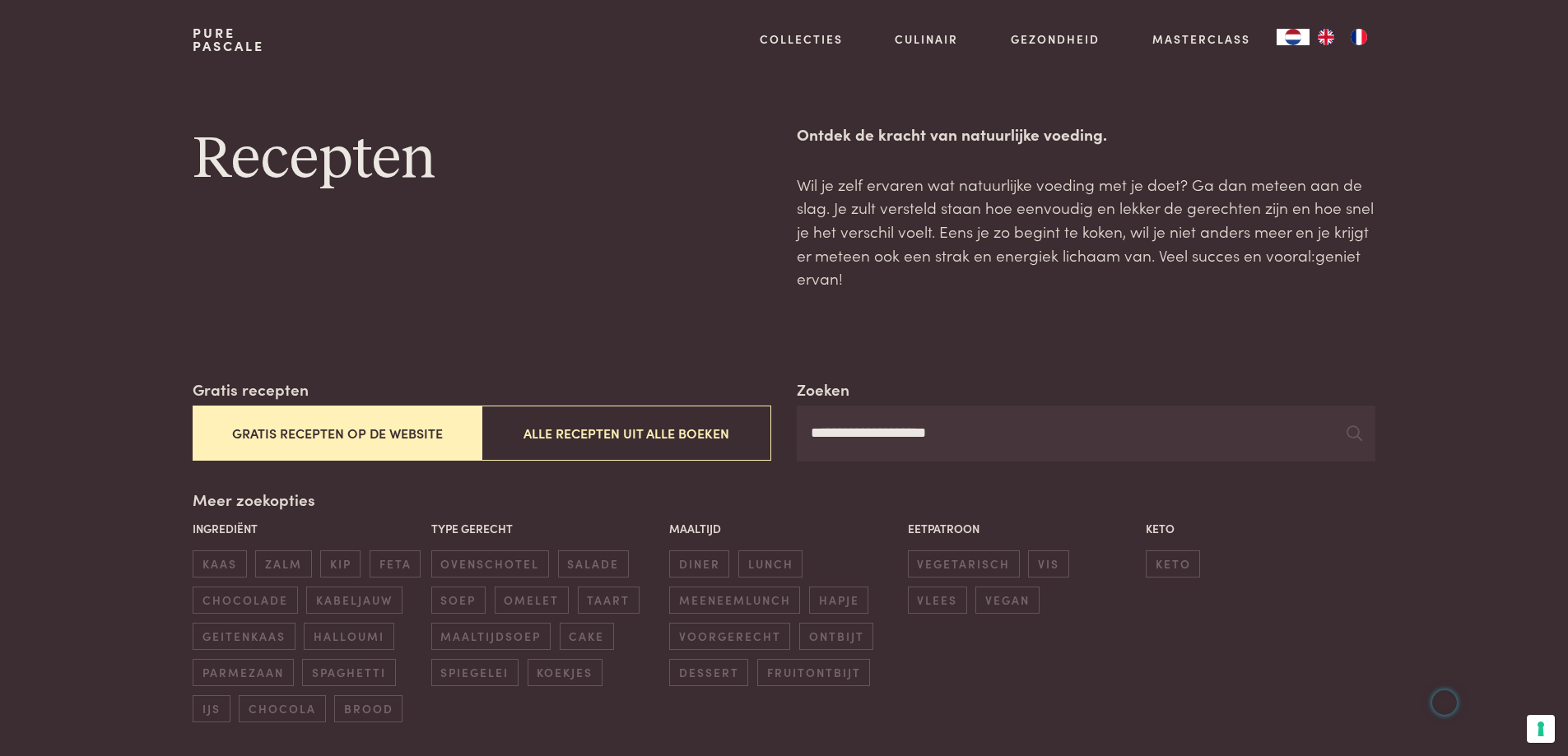 type on "**********" 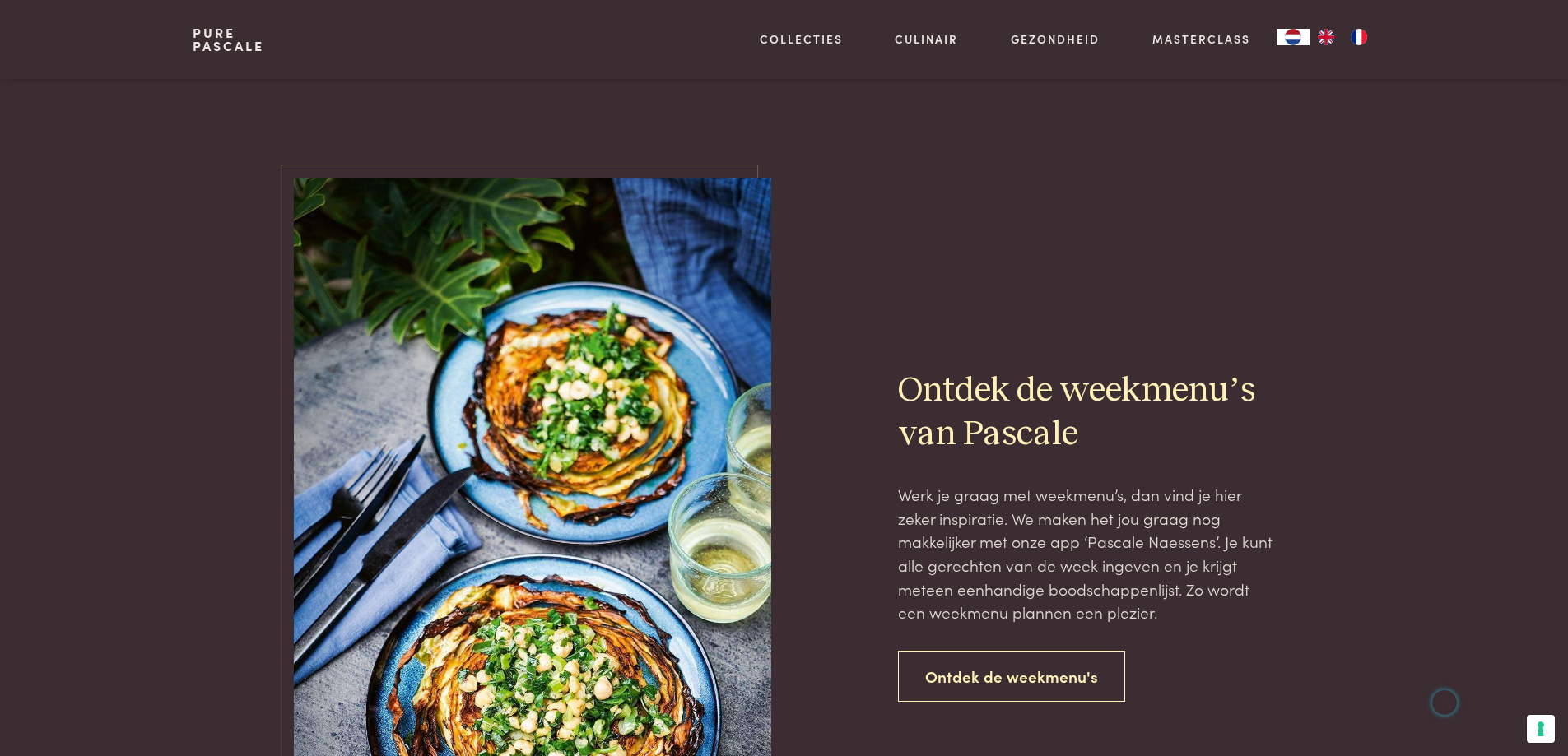 scroll, scrollTop: 878, scrollLeft: 0, axis: vertical 